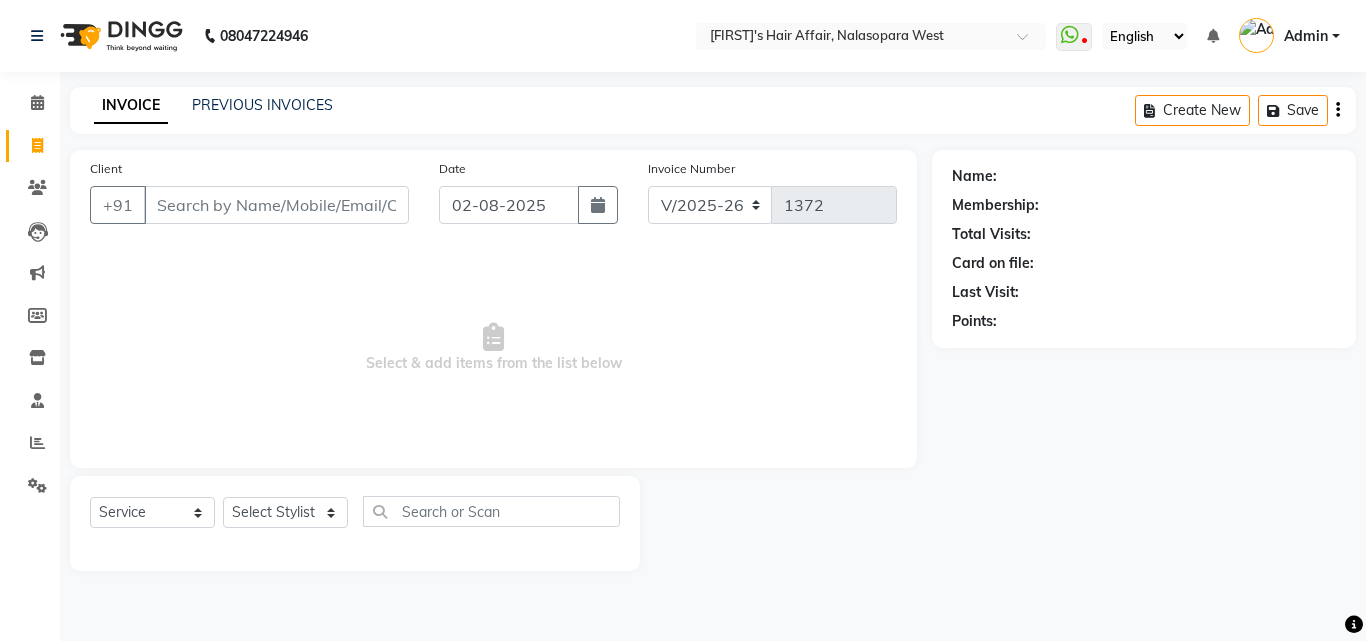 select on "6172" 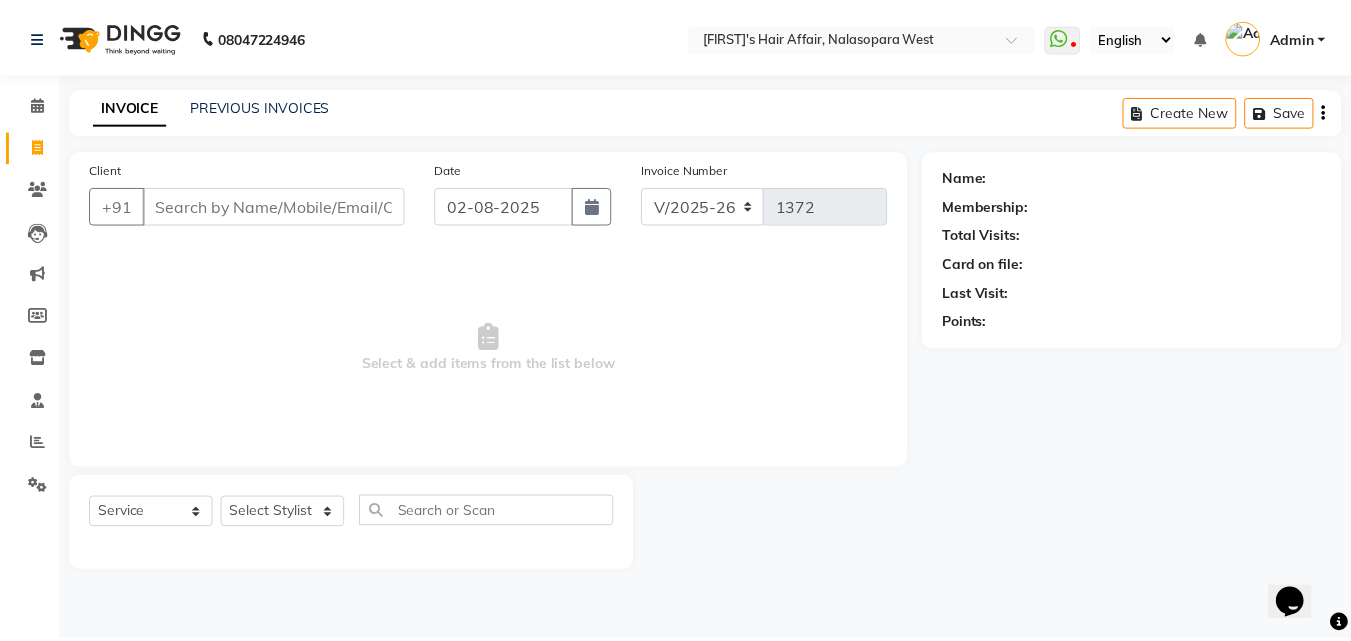 scroll, scrollTop: 0, scrollLeft: 0, axis: both 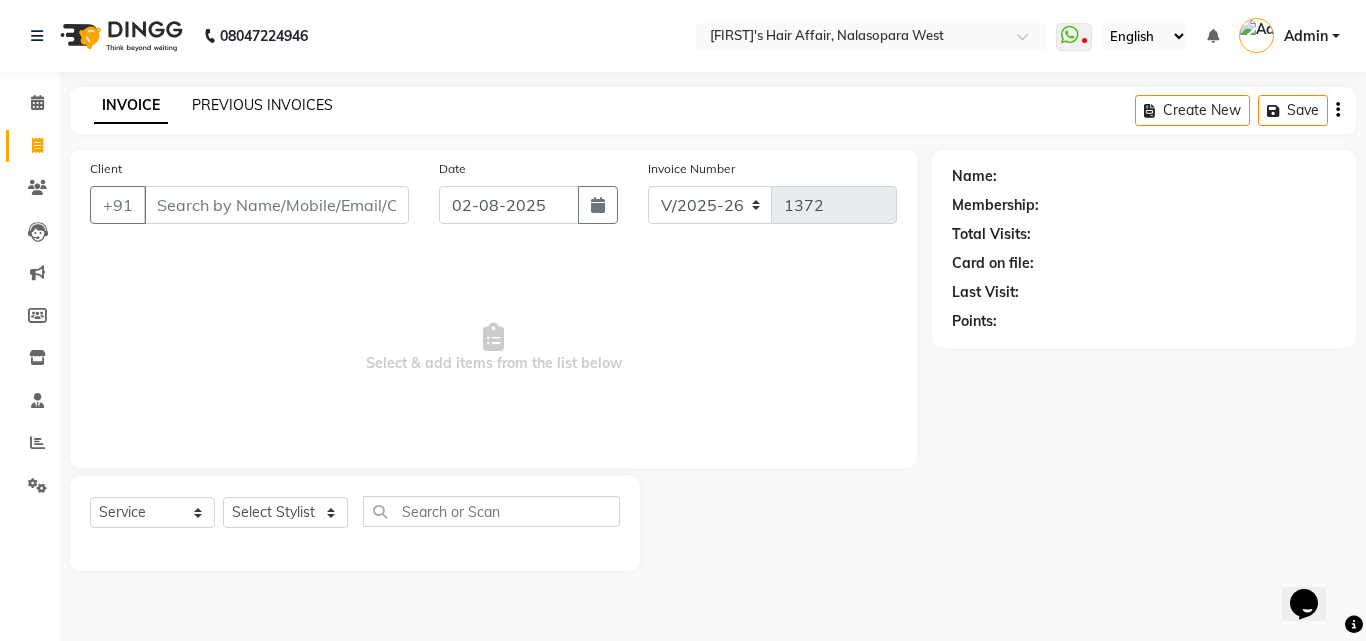 click on "PREVIOUS INVOICES" 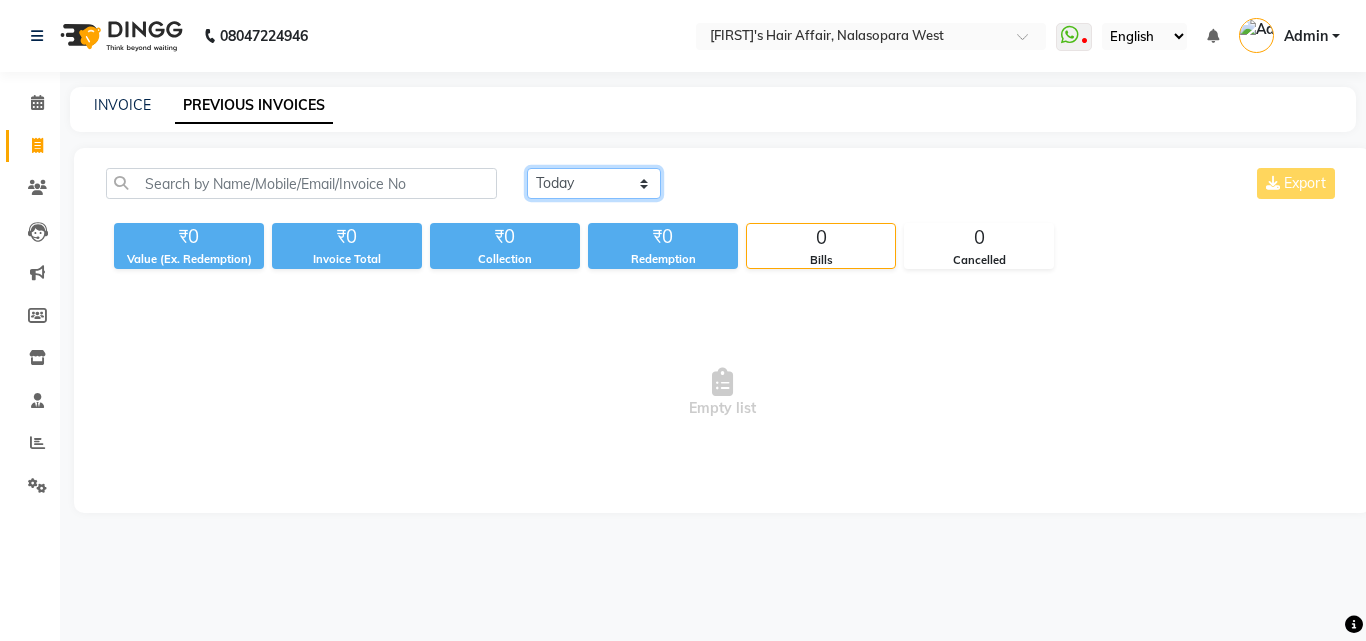 click on "Today Yesterday Custom Range" 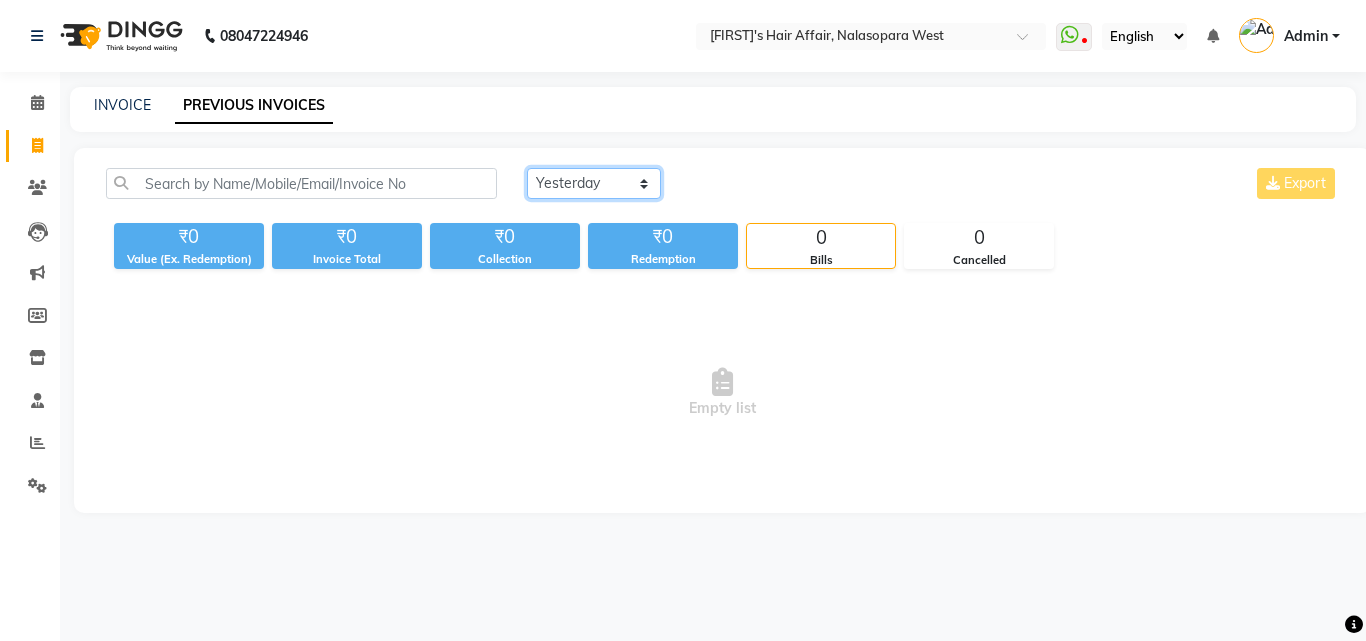click on "Today Yesterday Custom Range" 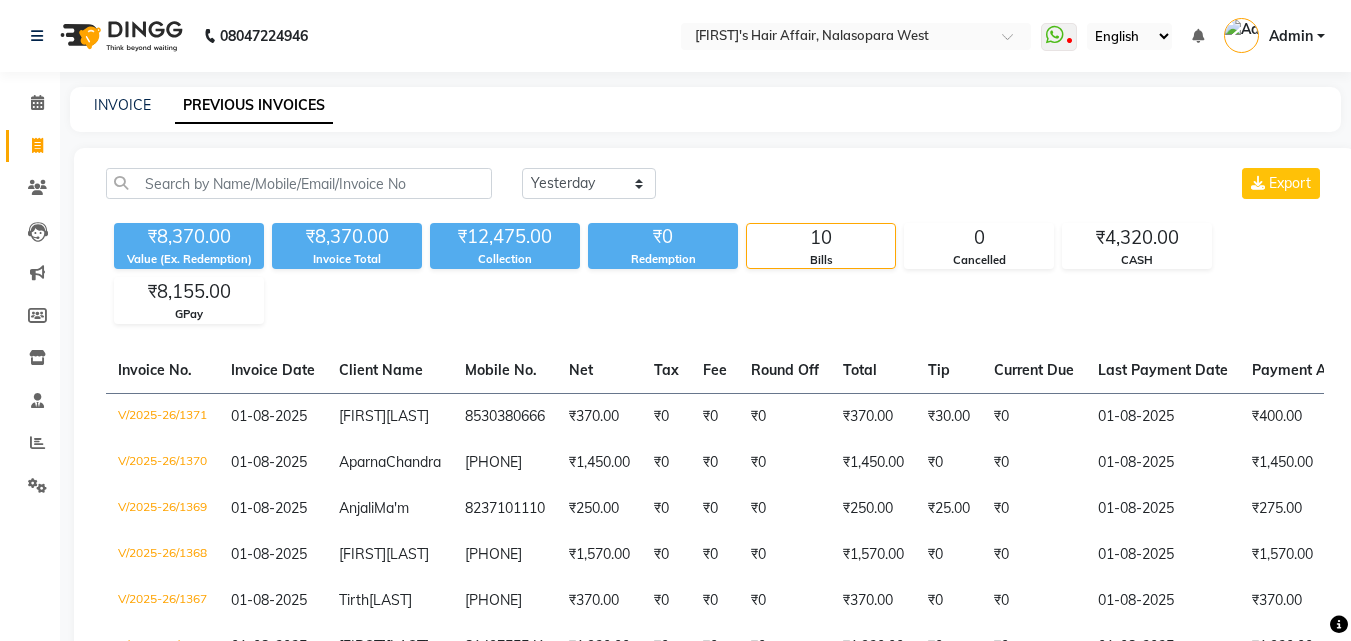 click on "Today Yesterday Custom Range Export ₹8,370.00 Value (Ex. Redemption) ₹8,370.00 Invoice Total ₹12,475.00 Collection ₹0 Redemption 10 Bills 0 Cancelled ₹4,320.00 CASH ₹8,155.00 GPay Invoice No. Invoice Date Client Name Mobile No. Net Tax Fee Round Off Total Tip Current Due Last Payment Date Payment Amount Payment Methods Cancel Reason Status V/2025-26/1371 01-08-2025 [FIRST] [LAST] [PHONE] ₹370.00 ₹0 ₹0 ₹0 ₹370.00 ₹30.00 ₹0 01-08-2025 ₹400.00 CASH, CASH - PAID V/2025-26/1370 01-08-2025 [FIRST] [LAST] [PHONE] ₹1,450.00 ₹0 ₹0 ₹0 ₹1,450.00 ₹0 ₹0 01-08-2025 ₹1,450.00 CASH, GPay - PAID V/2025-26/1369 01-08-2025 [FIRST] Ma'm [PHONE] ₹250.00 ₹0 ₹0 ₹0 ₹250.00 ₹25.00 ₹0 01-08-2025 ₹275.00 GPay, GPay - PAID V/2025-26/1368 01-08-2025 [FIRST] [LAST] [PHONE] ₹1,570.00 ₹0 ₹0 ₹0 ₹1,570.00 ₹0 ₹0 01-08-2025 ₹1,570.00 CASH - PAID V/2025-26/1367 01-08-2025 [FIRST] [LAST] [PHONE] ₹0 -" 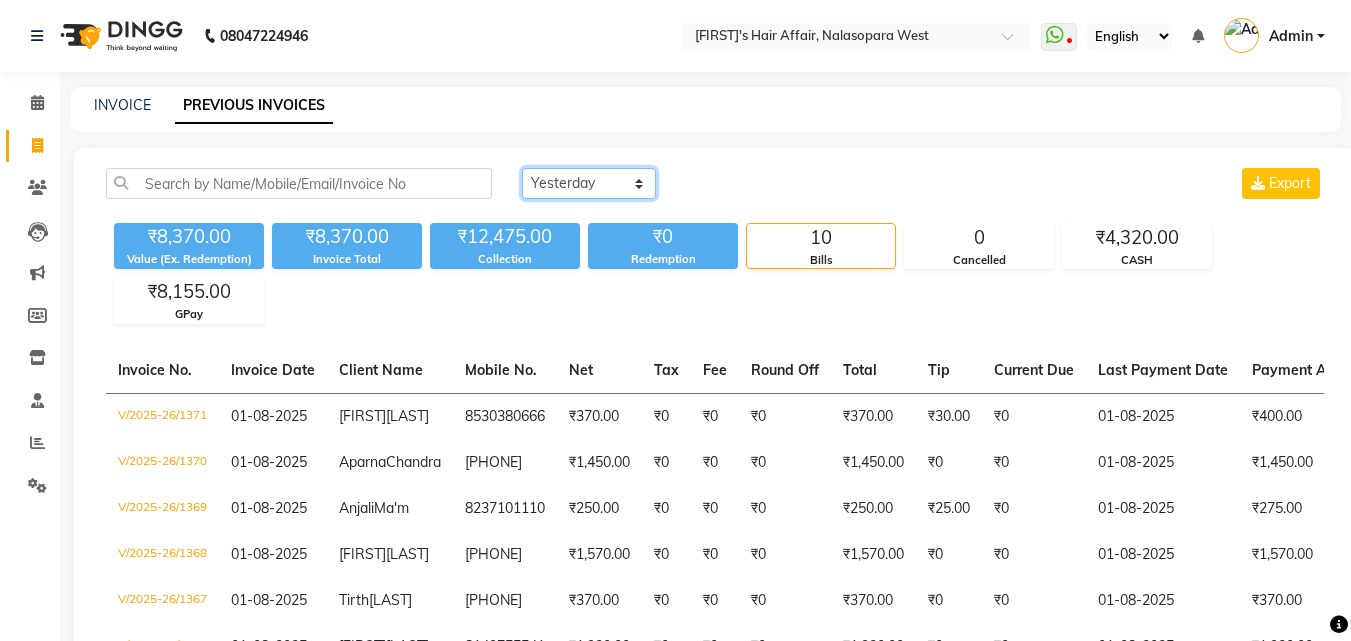 click on "Today Yesterday Custom Range" 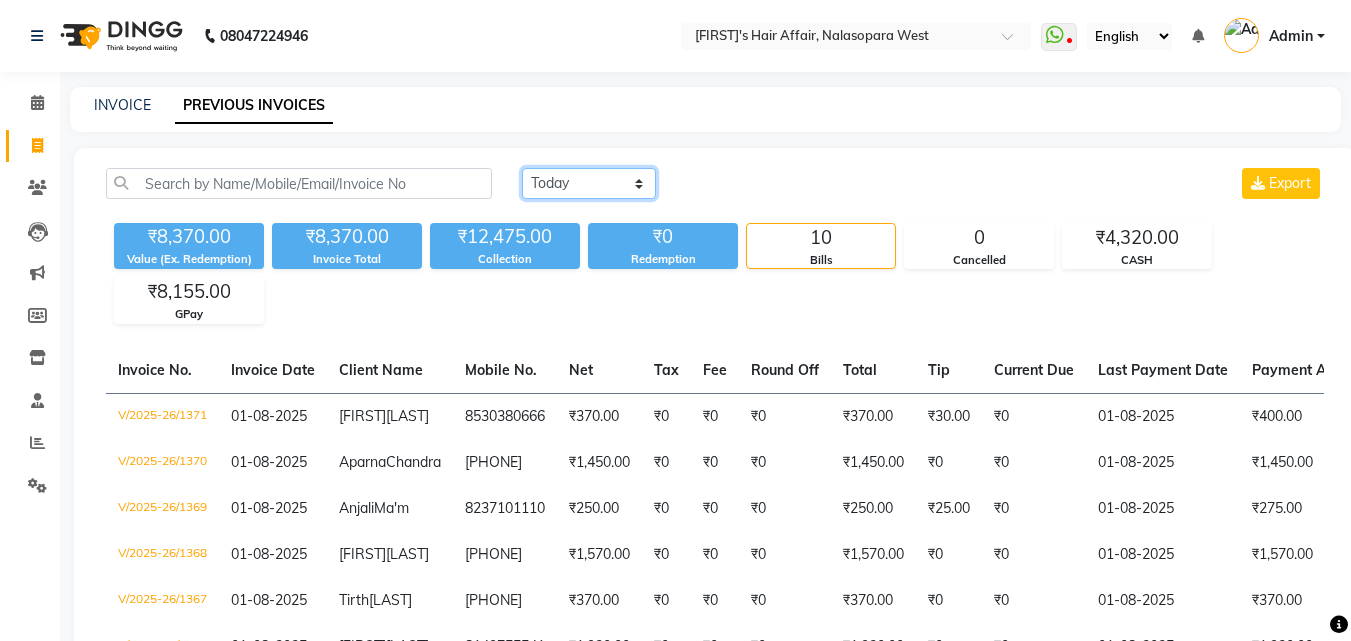 click on "Today Yesterday Custom Range" 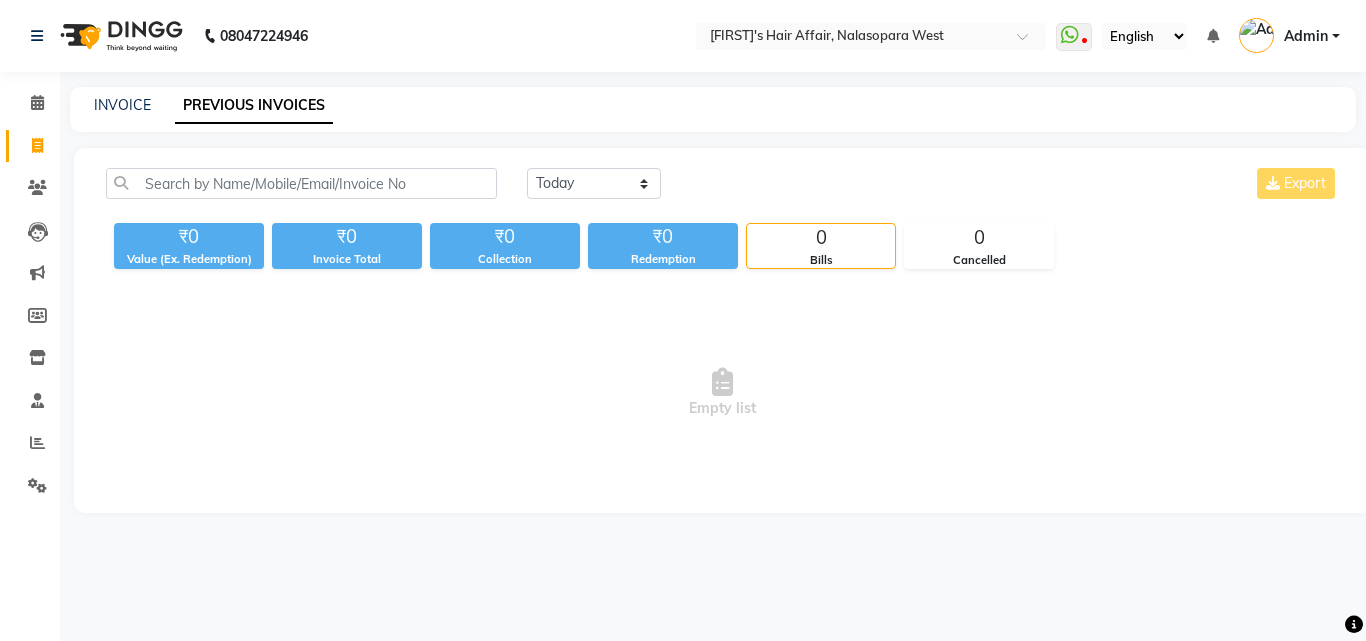 click on "INVOICE PREVIOUS INVOICES" 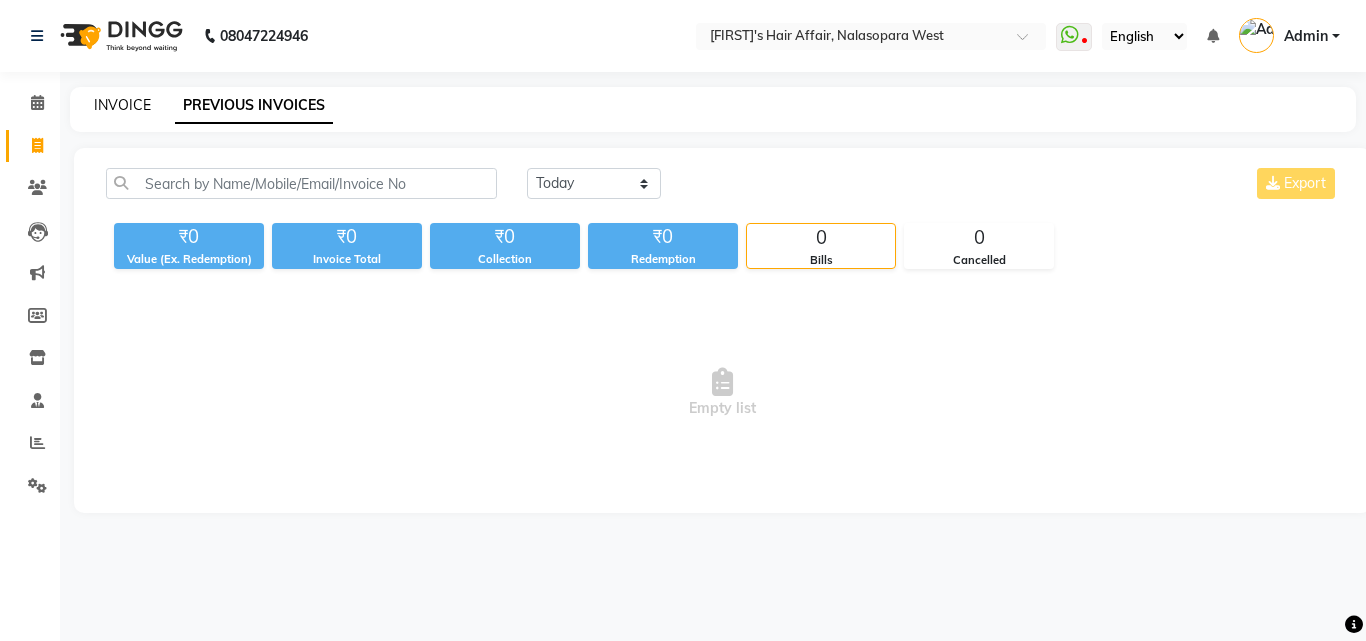 click on "INVOICE" 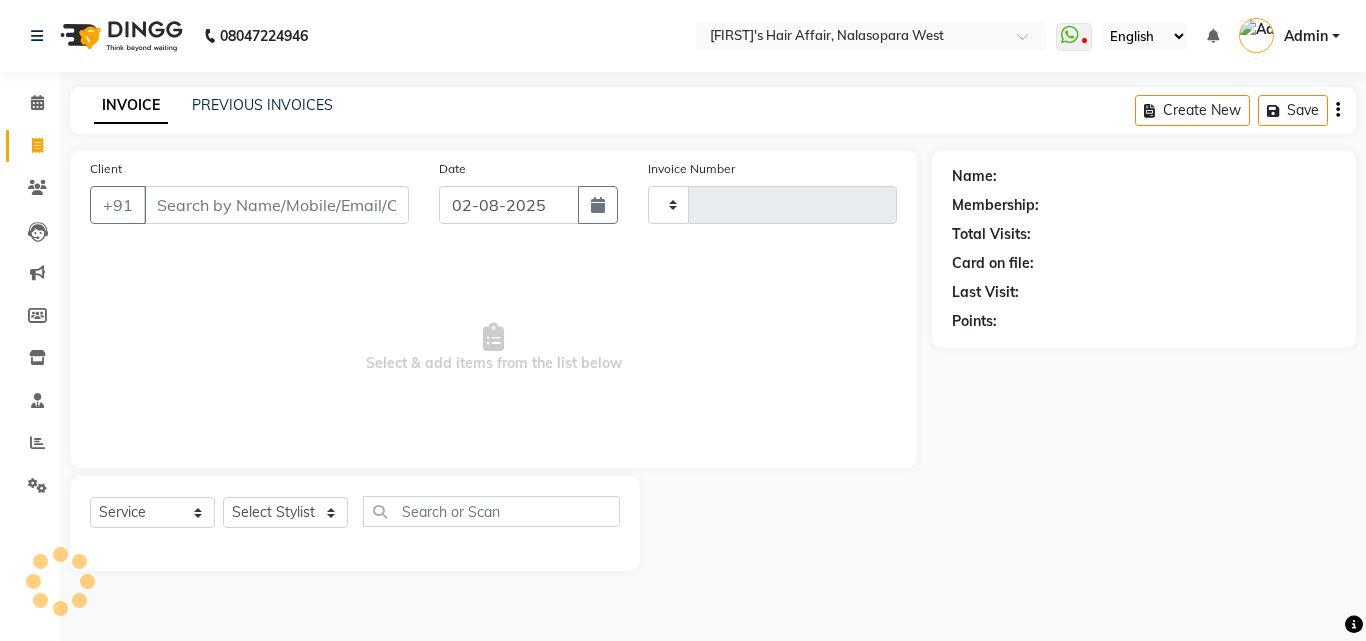 type on "1372" 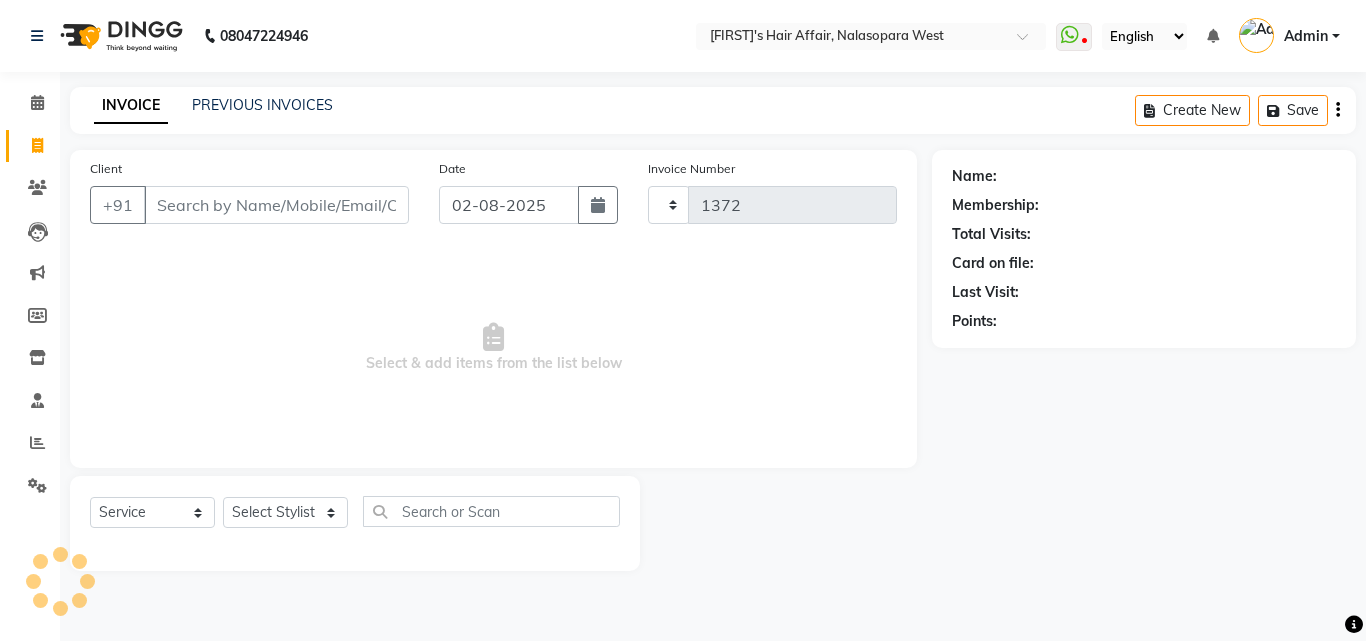 select on "6172" 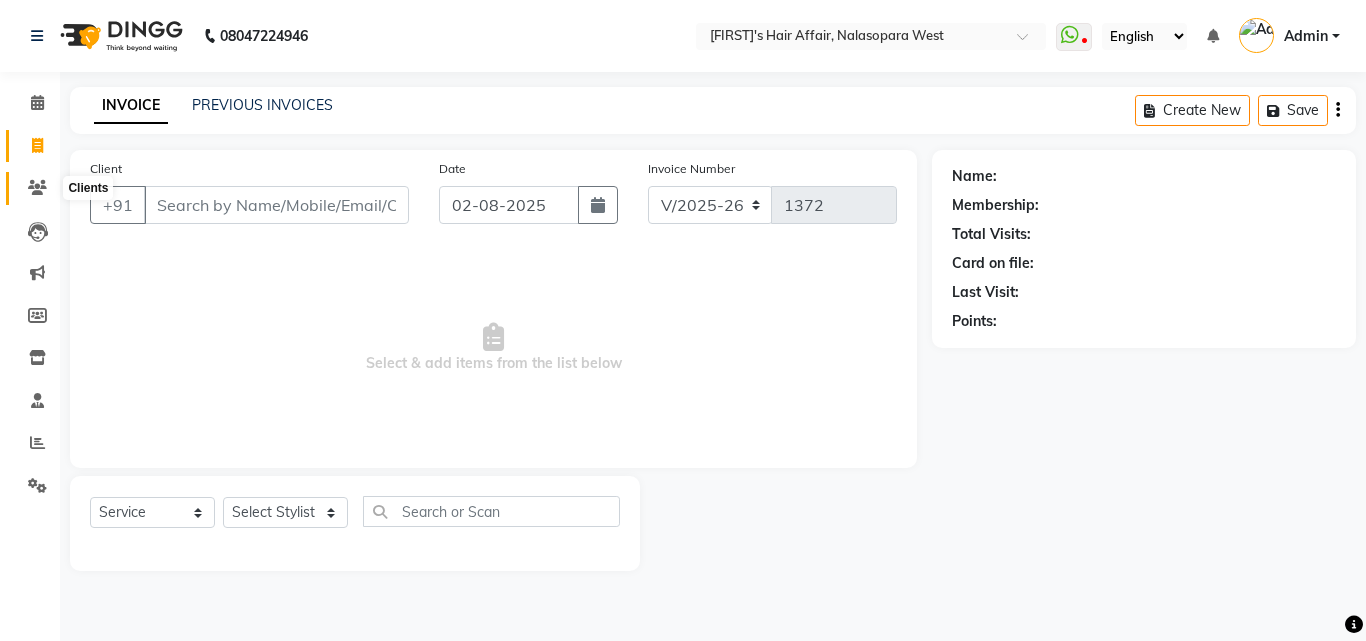 click 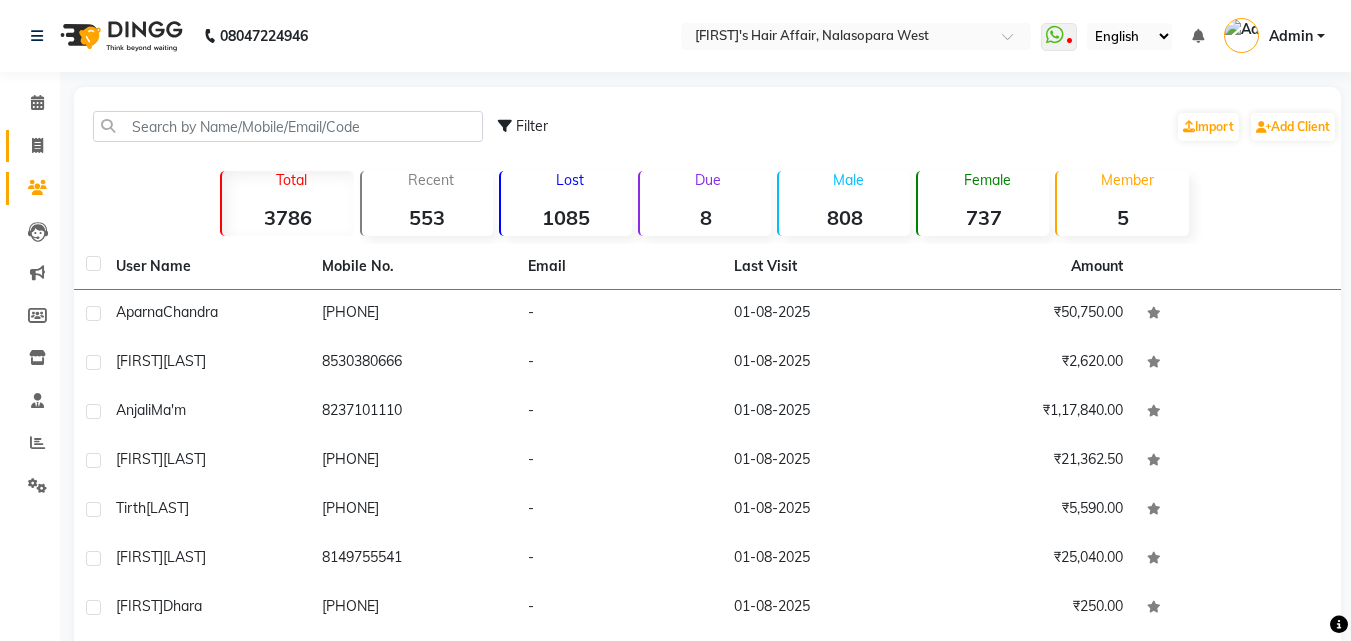 click 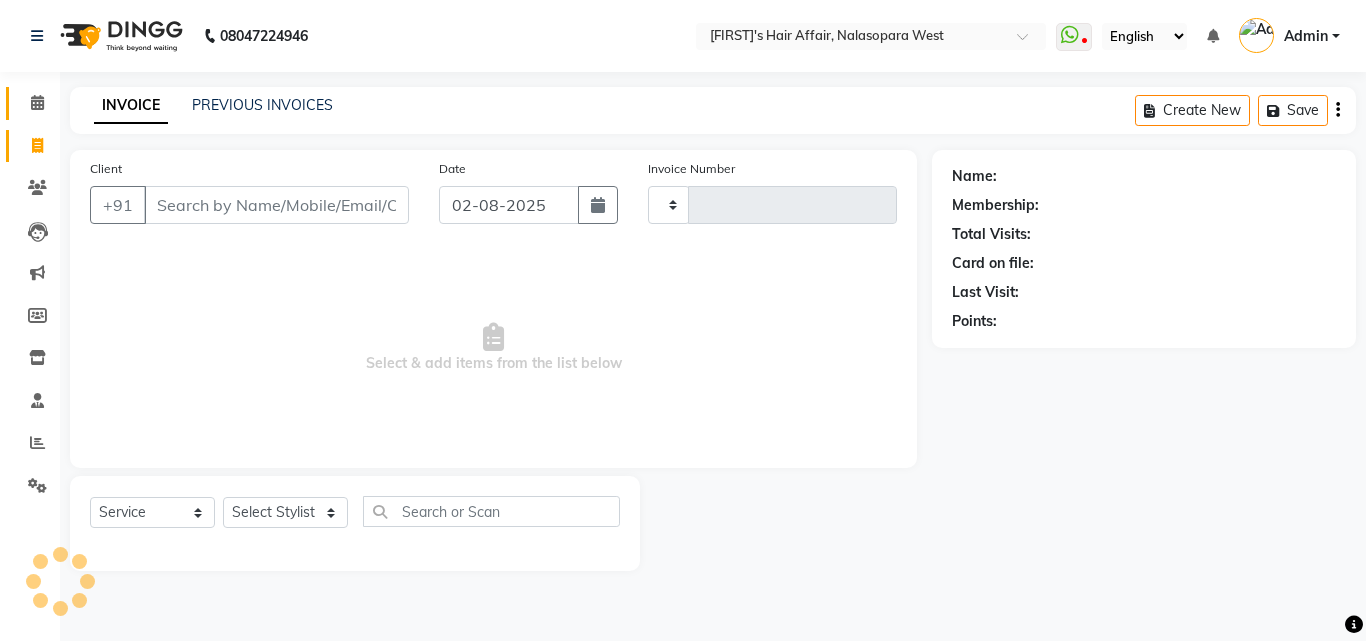 type on "1372" 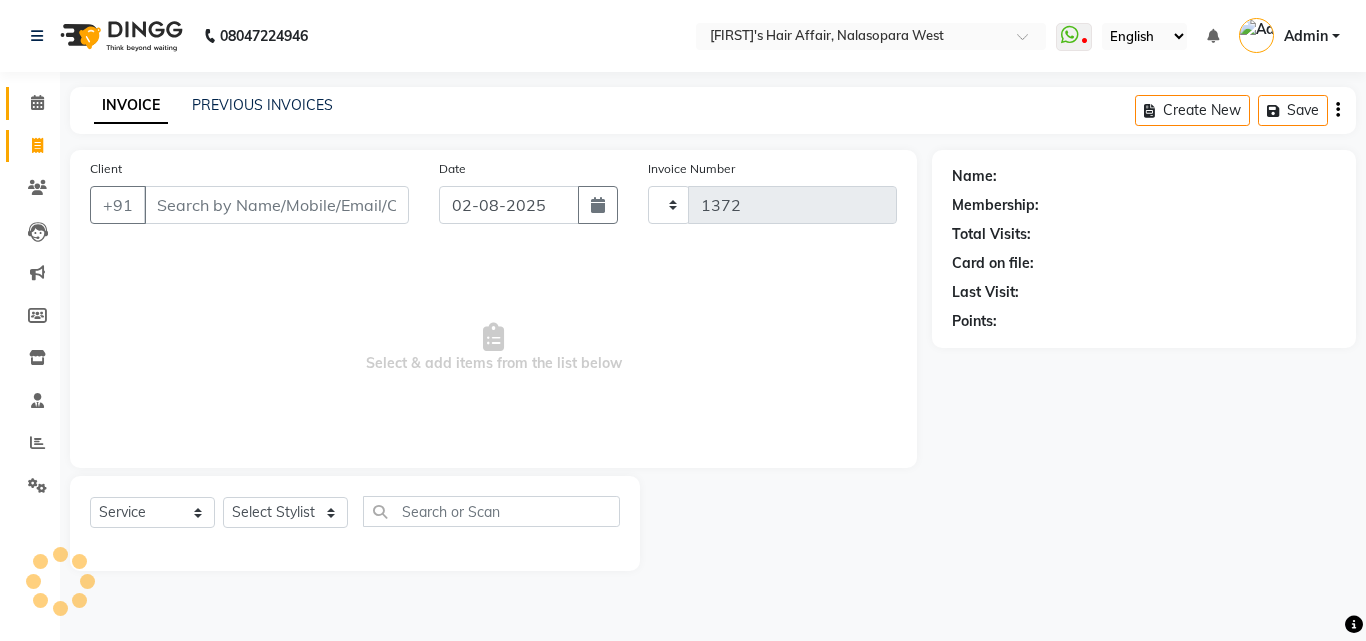 select on "6172" 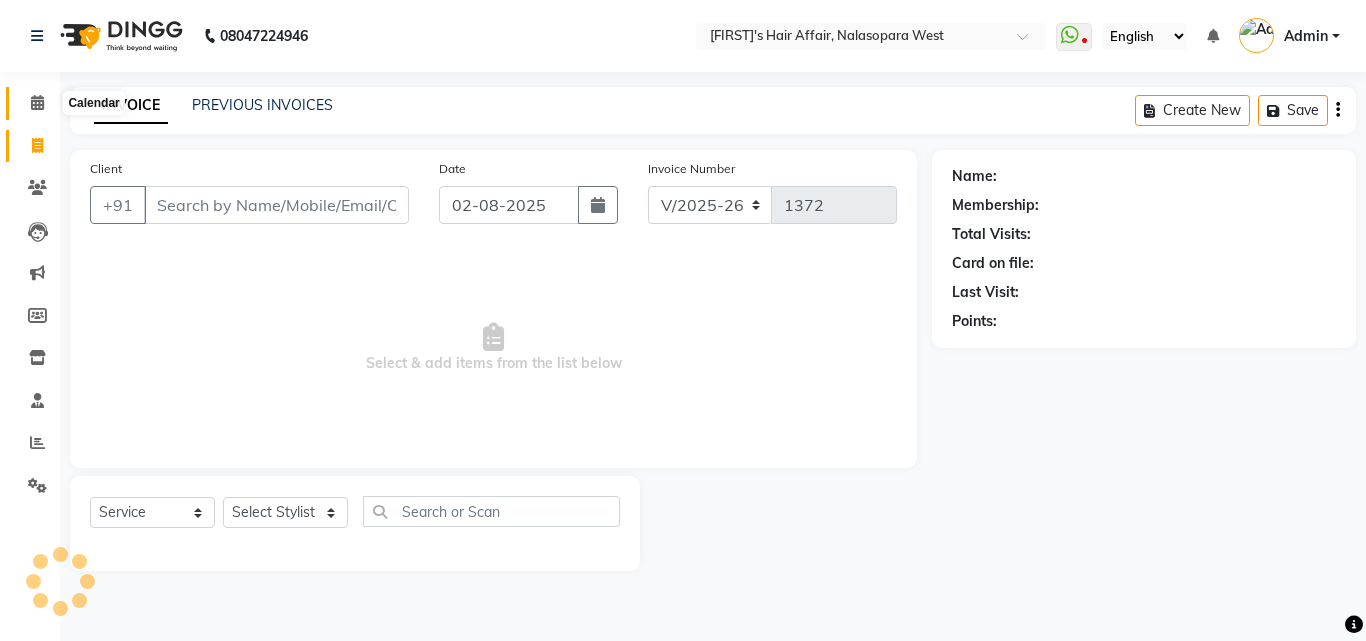 click 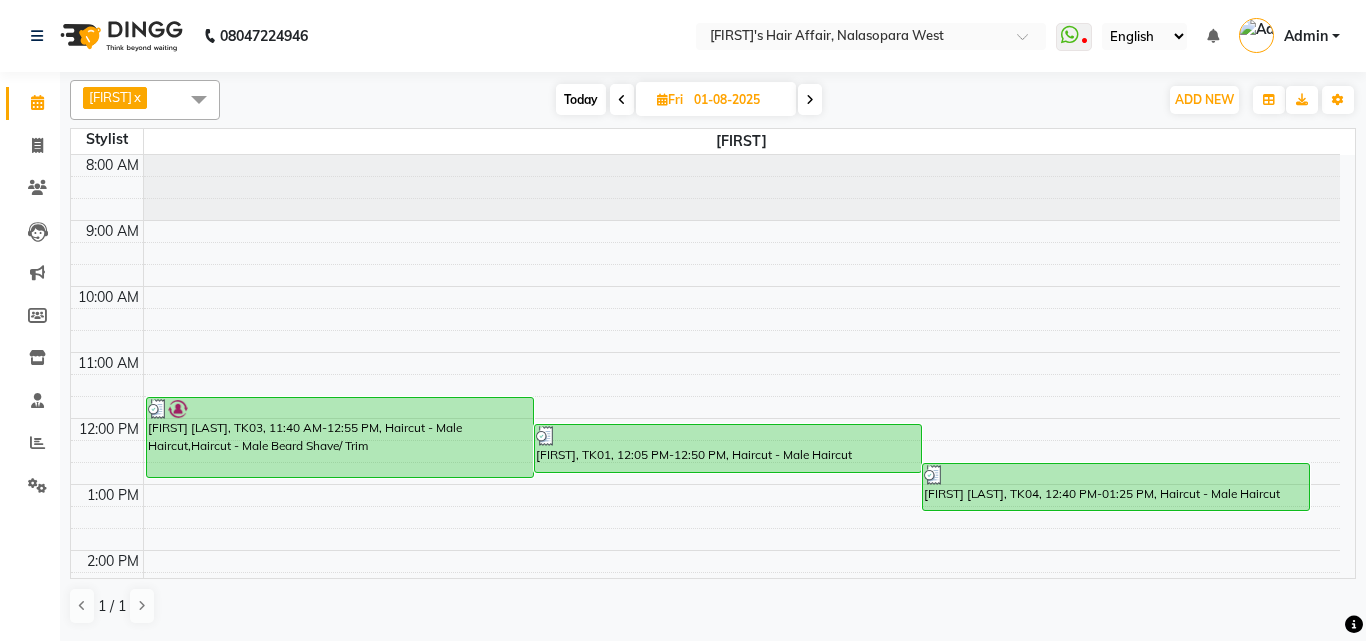 click at bounding box center (199, 99) 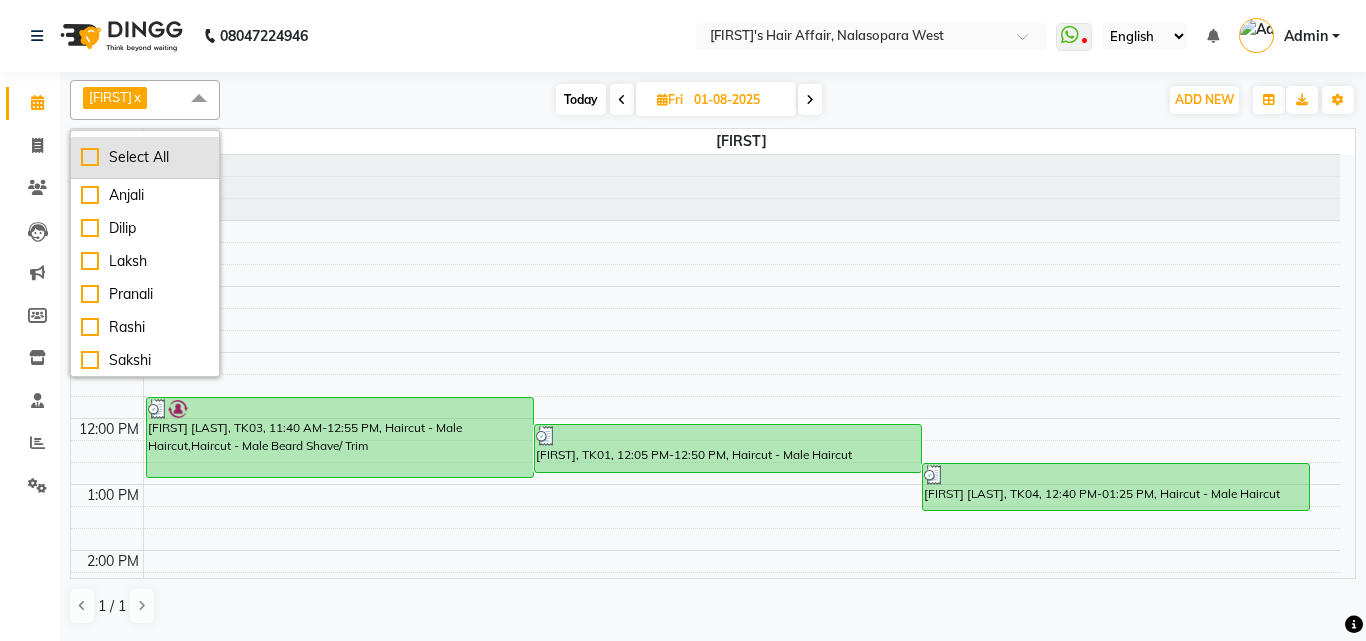 click on "Select All" at bounding box center [145, 157] 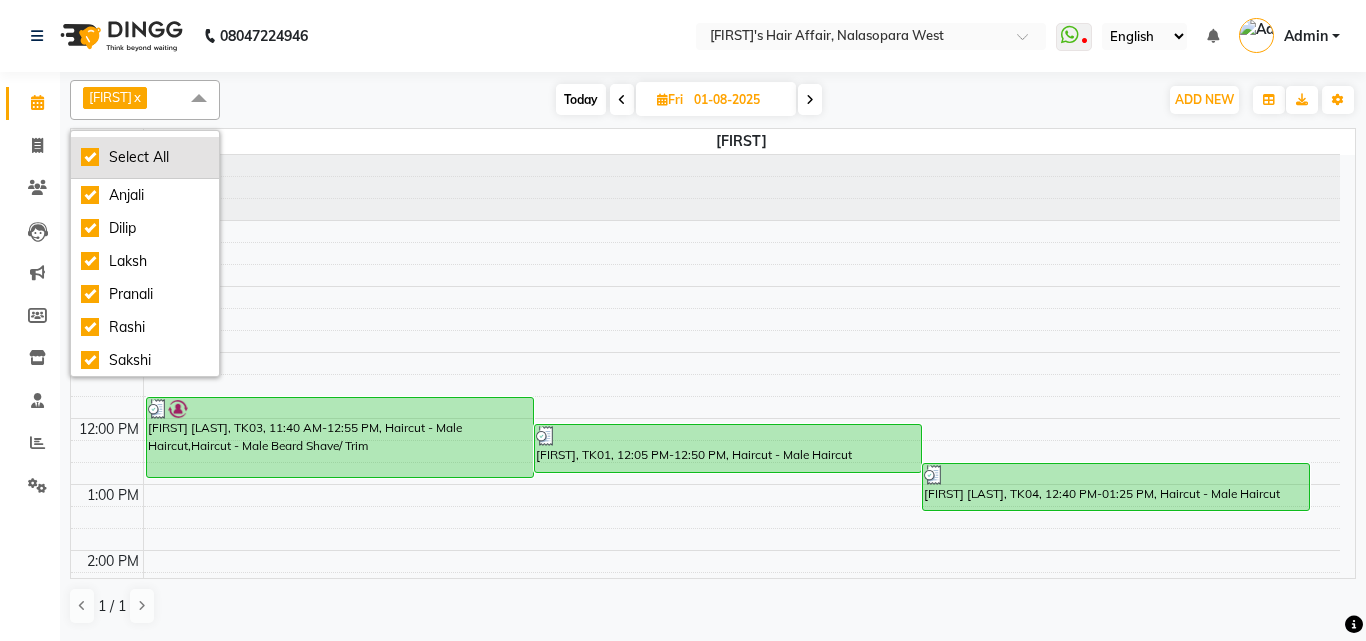 checkbox on "true" 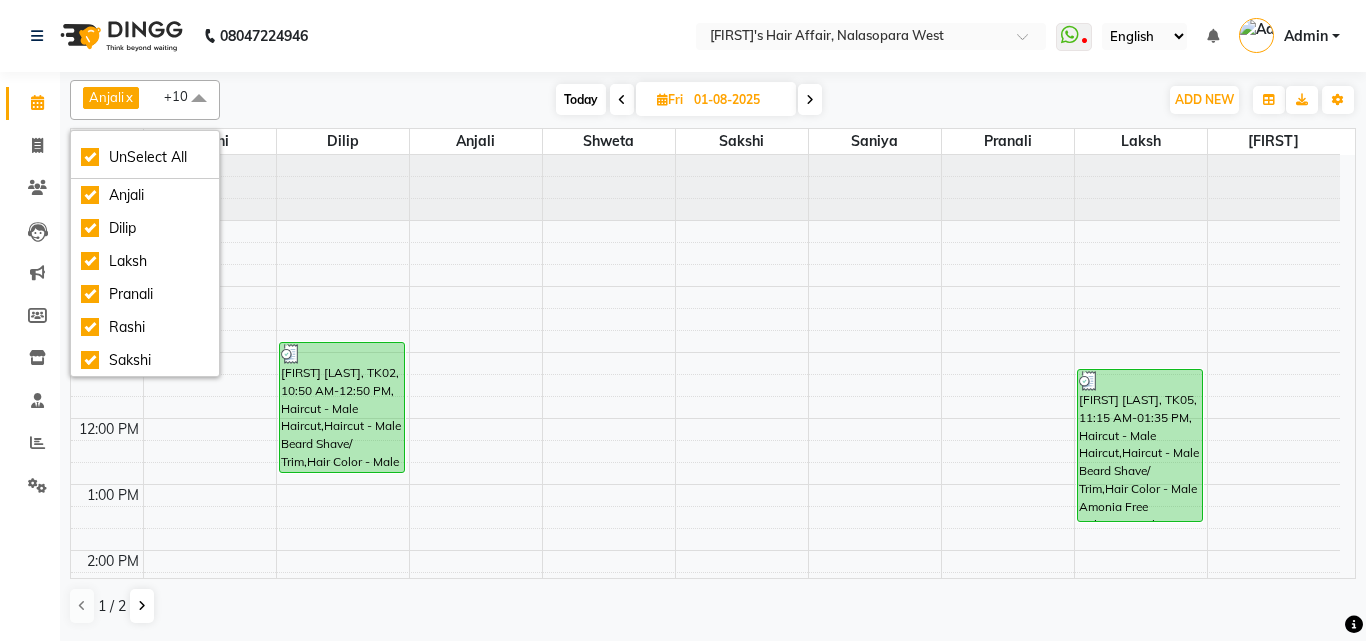 click on "[FIRST] x [FIRST] x [FIRST] x [FIRST] x [FIRST] x [FIRST] x [FIRST] x [FIRST] x [FIRST] x [FIRST] x [FIRST] x +10 UnSelect All [FIRST] [FIRST] [FIRST] [FIRST] [FIRST] [FIRST] [FIRST] [FIRST] [FIRST] [FIRST] [FIRST] Today Fri 01-08-2025 Toggle Dropdown Add Appointment Add Invoice Add Expense Add Attendance Add Client Add Transaction Toggle Dropdown Add Appointment Add Invoice Add Expense Add Attendance Add Client ADD NEW Toggle Dropdown Add Appointment Add Invoice Add Expense Add Attendance Add Client Add Transaction [FIRST] x [FIRST] x [FIRST] x [FIRST] x [FIRST] x [FIRST] x [FIRST] x [FIRST] x [FIRST] x [FIRST] x [FIRST] x +10 UnSelect All [FIRST] [FIRST] [FIRST] [FIRST] [FIRST] [FIRST] [FIRST] [FIRST] [FIRST] [FIRST] [FIRST] Group By Staff View Room View View as Vertical Vertical - Week View Horizontal Horizontal - Week View List Toggle Dropdown Calendar Settings Manage Tags Arrange Stylists Reset Stylists Full Screen Show Available Stylist Appointment Form Zoom 75% Staff/Room Display Count" at bounding box center (713, 100) 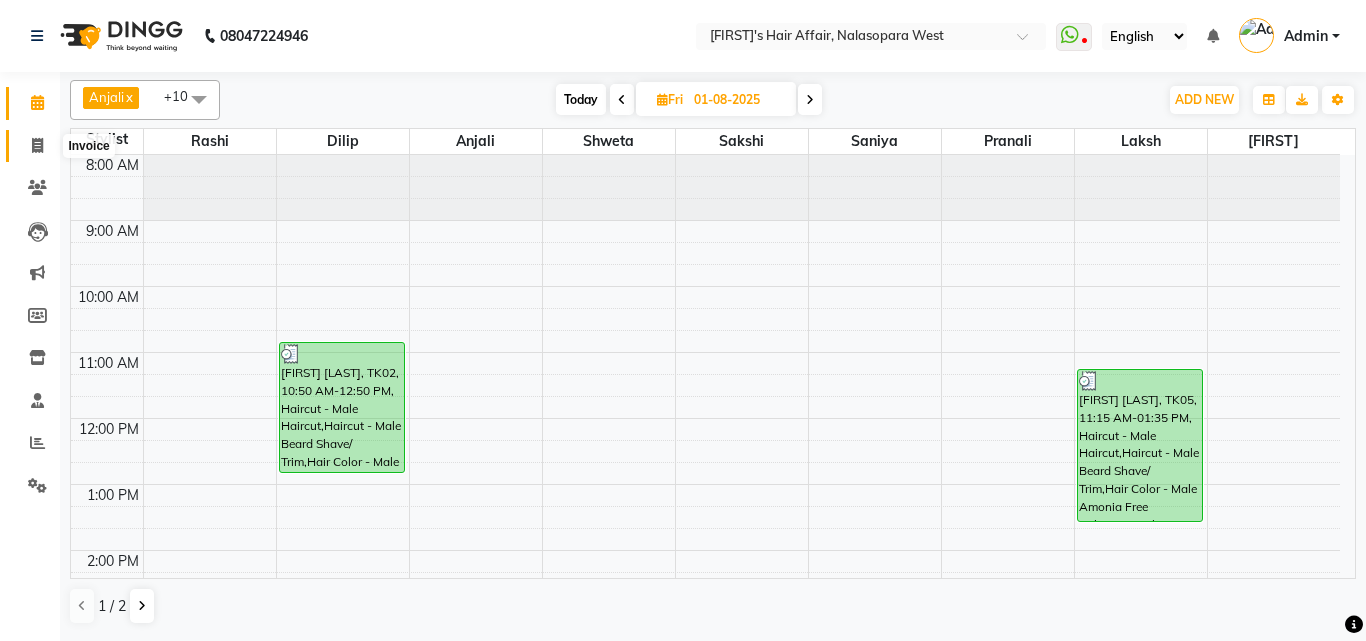 click 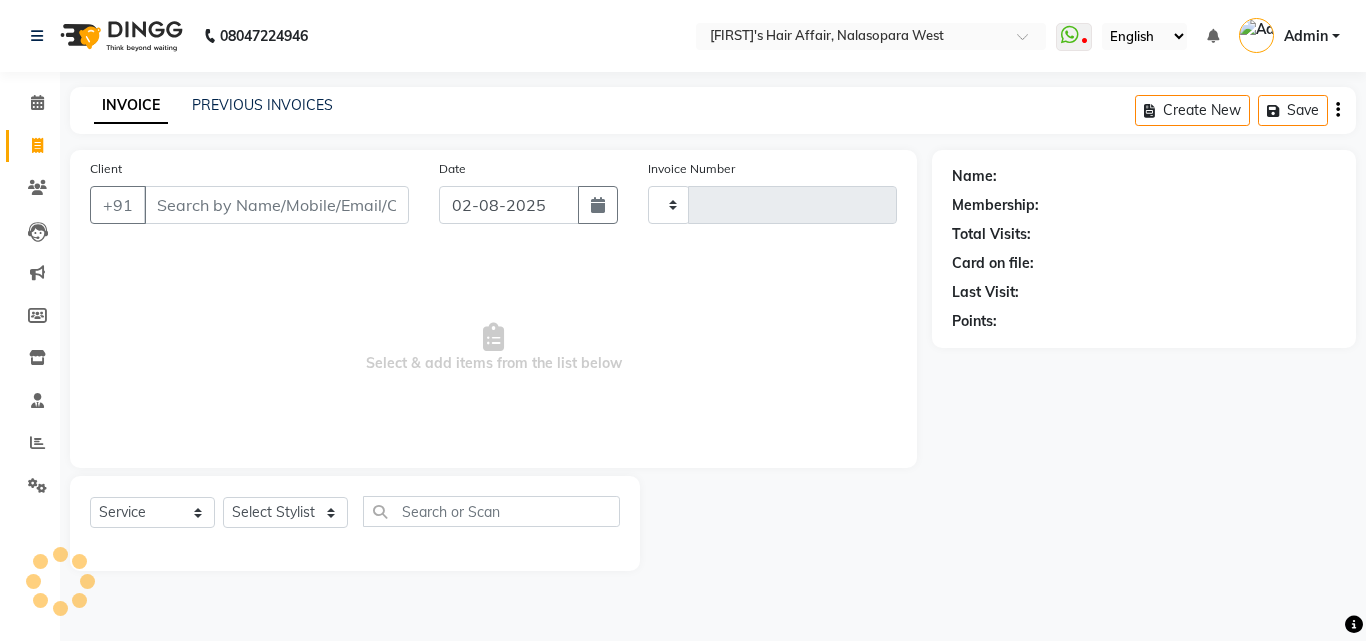 type on "1372" 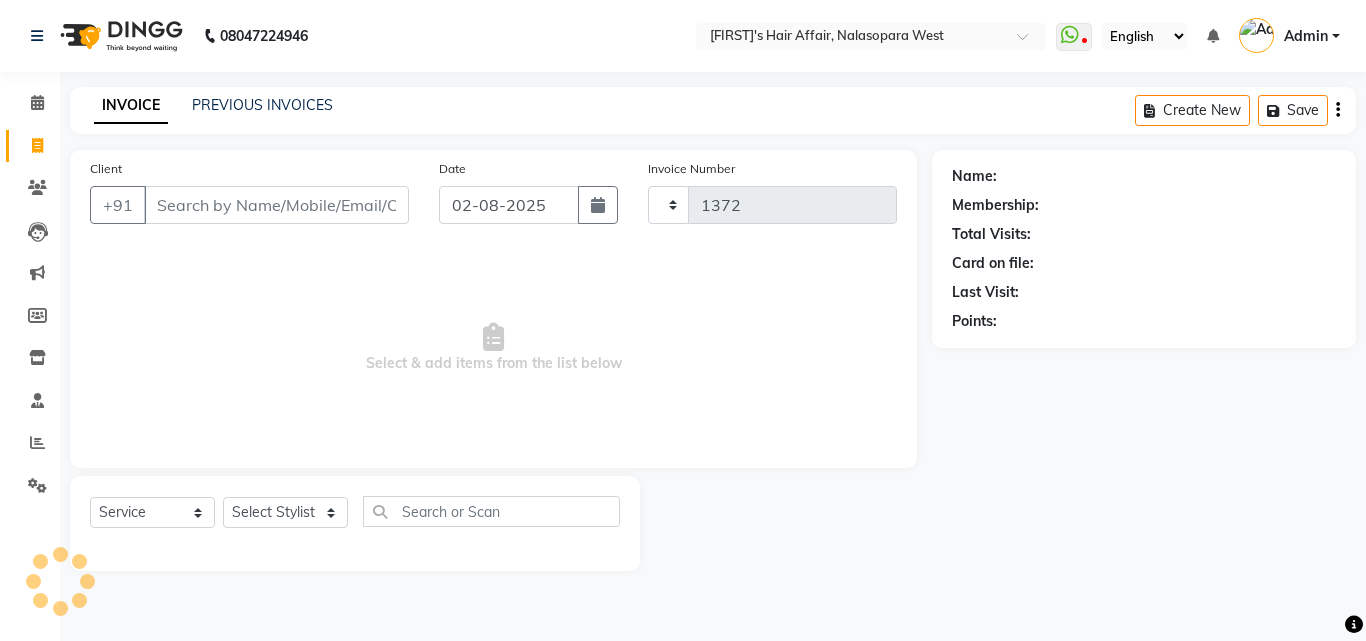 select on "6172" 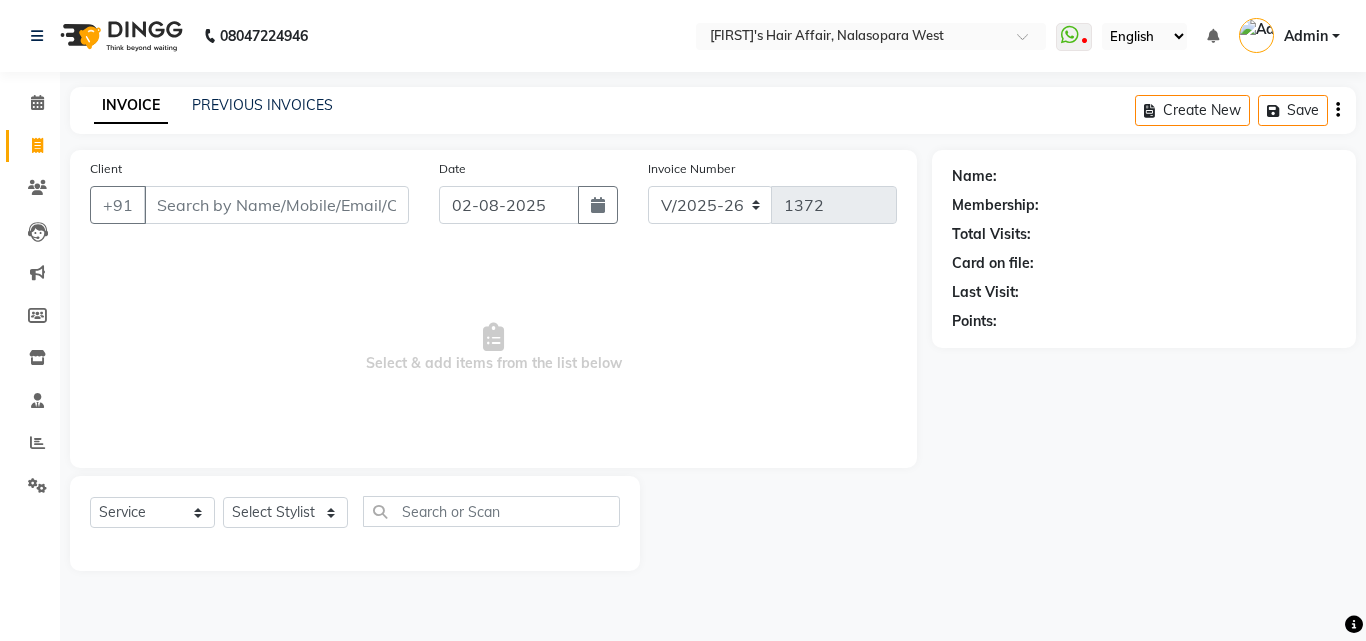 click on "INVOICE PREVIOUS INVOICES" 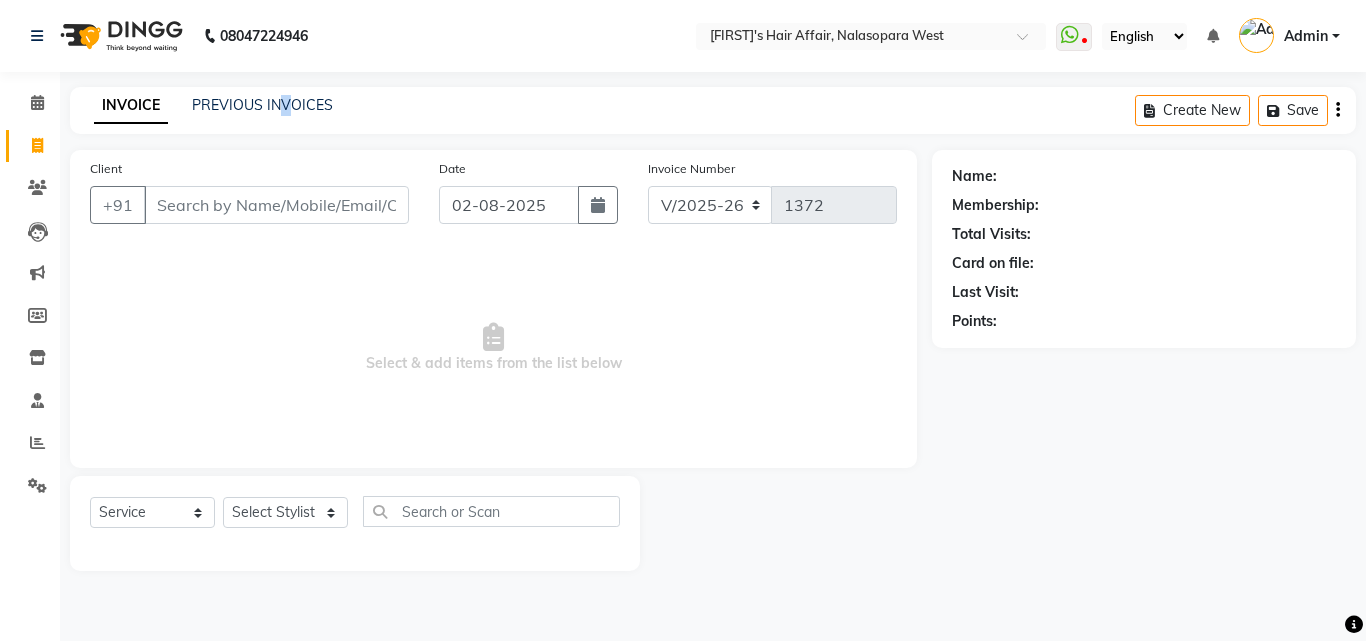 click on "INVOICE PREVIOUS INVOICES Create New   Save" 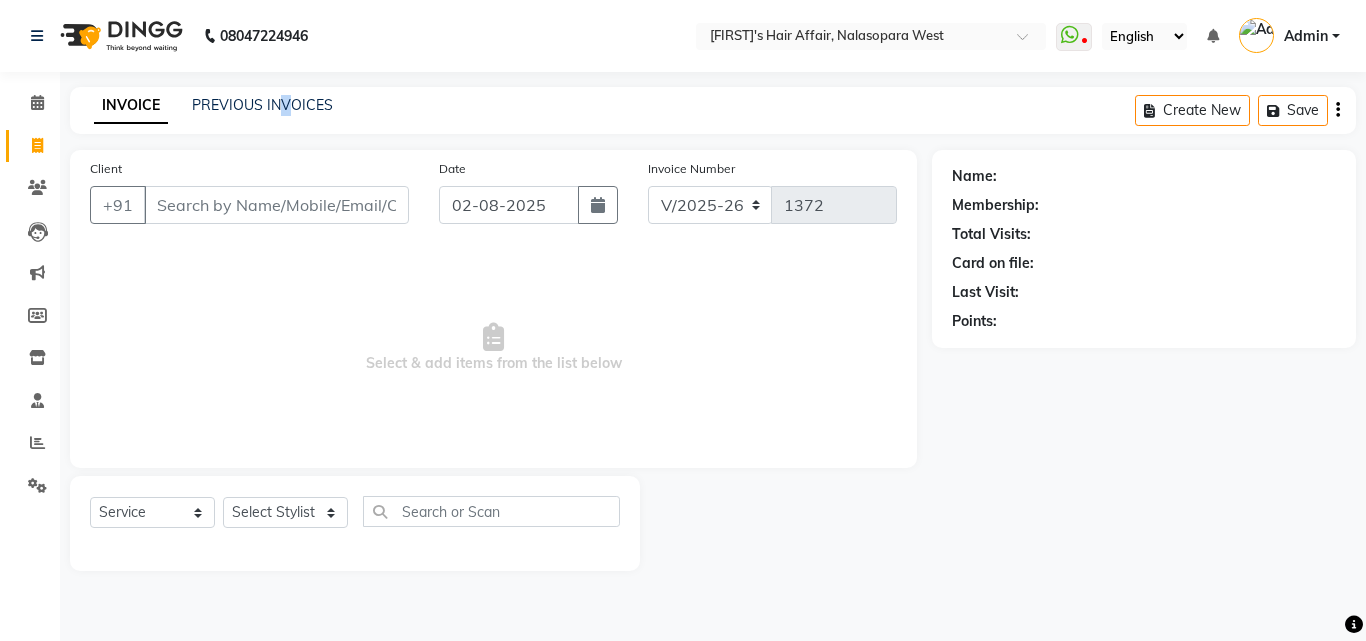 click on "PREVIOUS INVOICES" 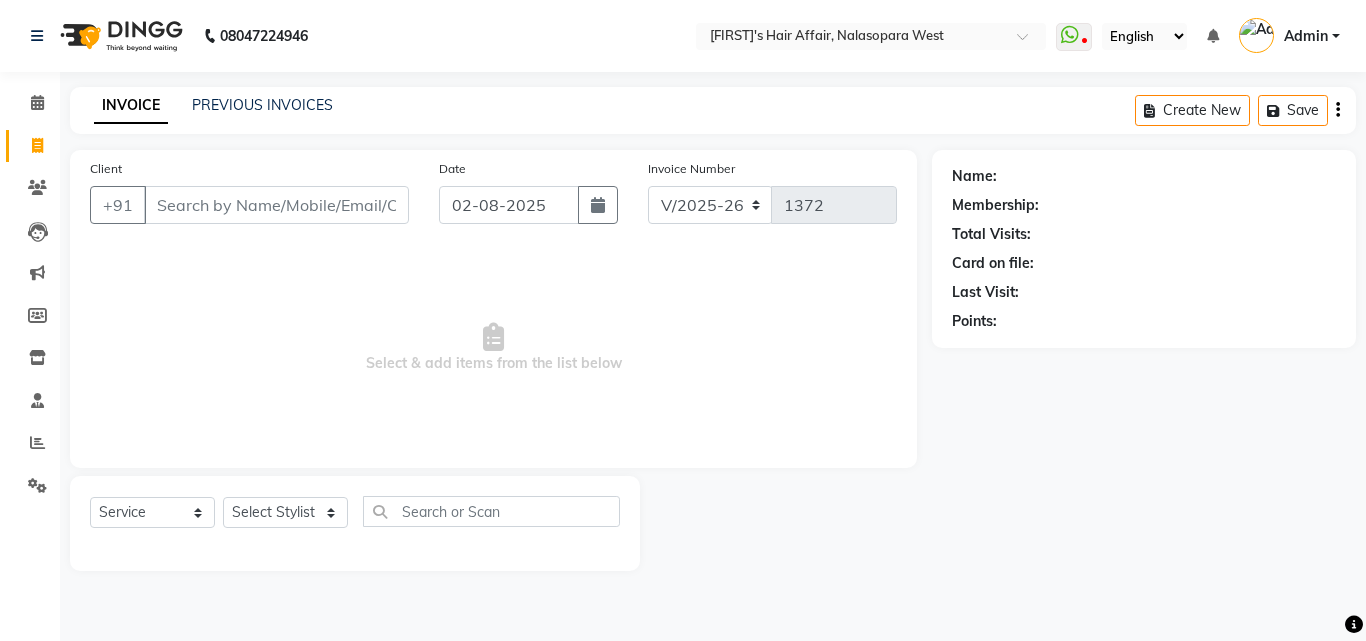 click on "INVOICE PREVIOUS INVOICES" 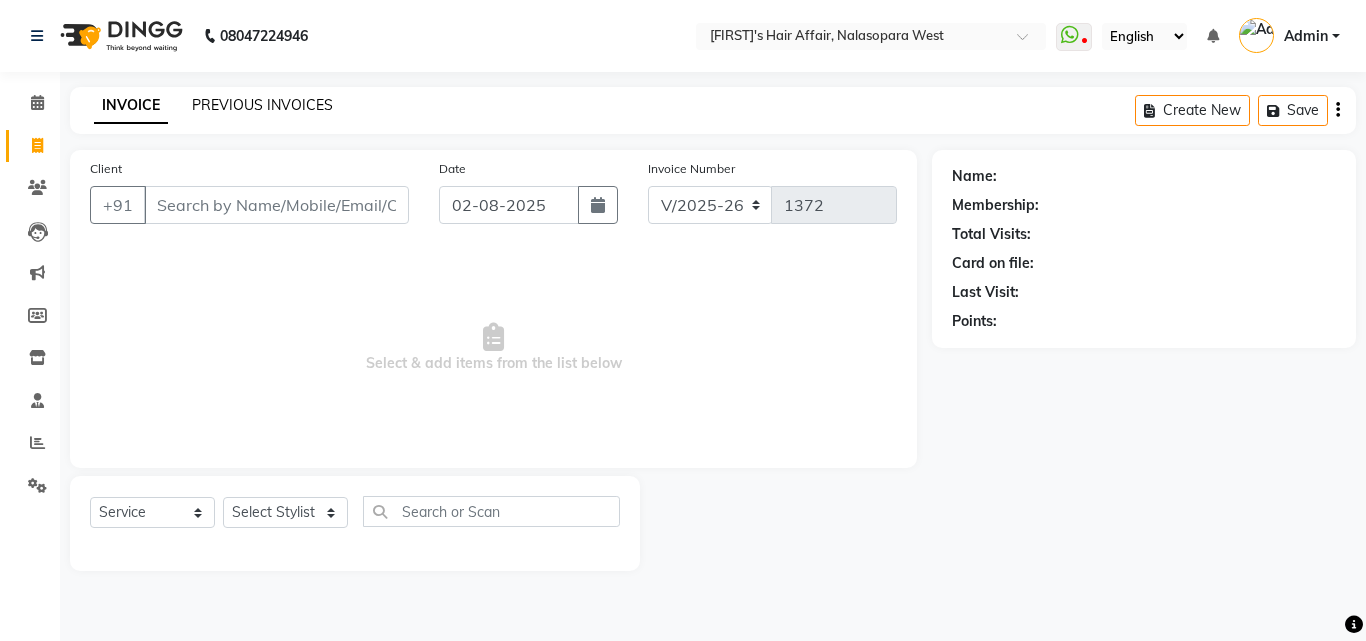 click on "PREVIOUS INVOICES" 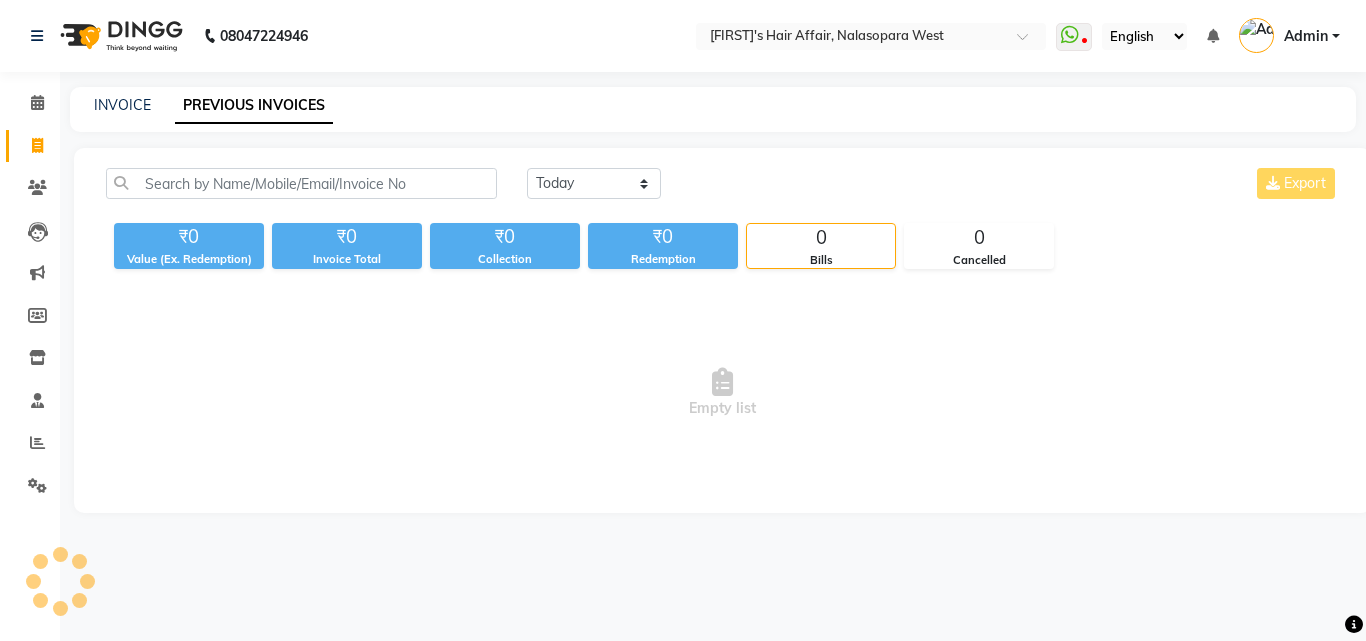 click on "PREVIOUS INVOICES" 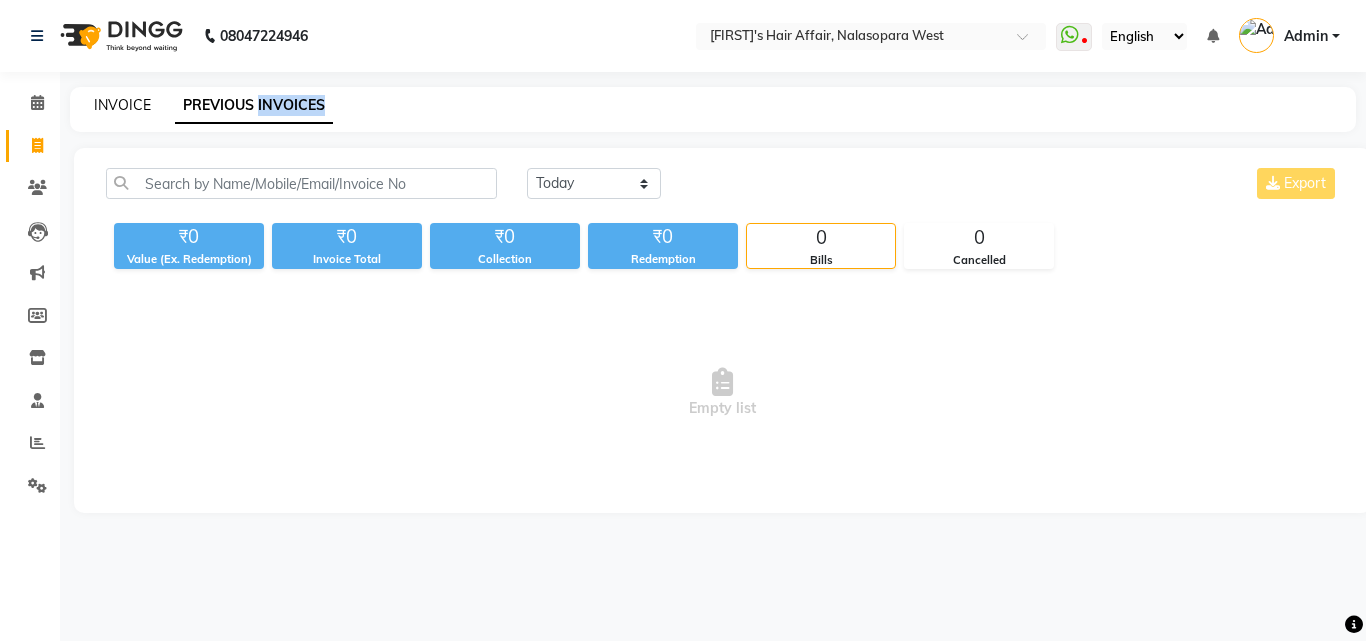 click on "INVOICE" 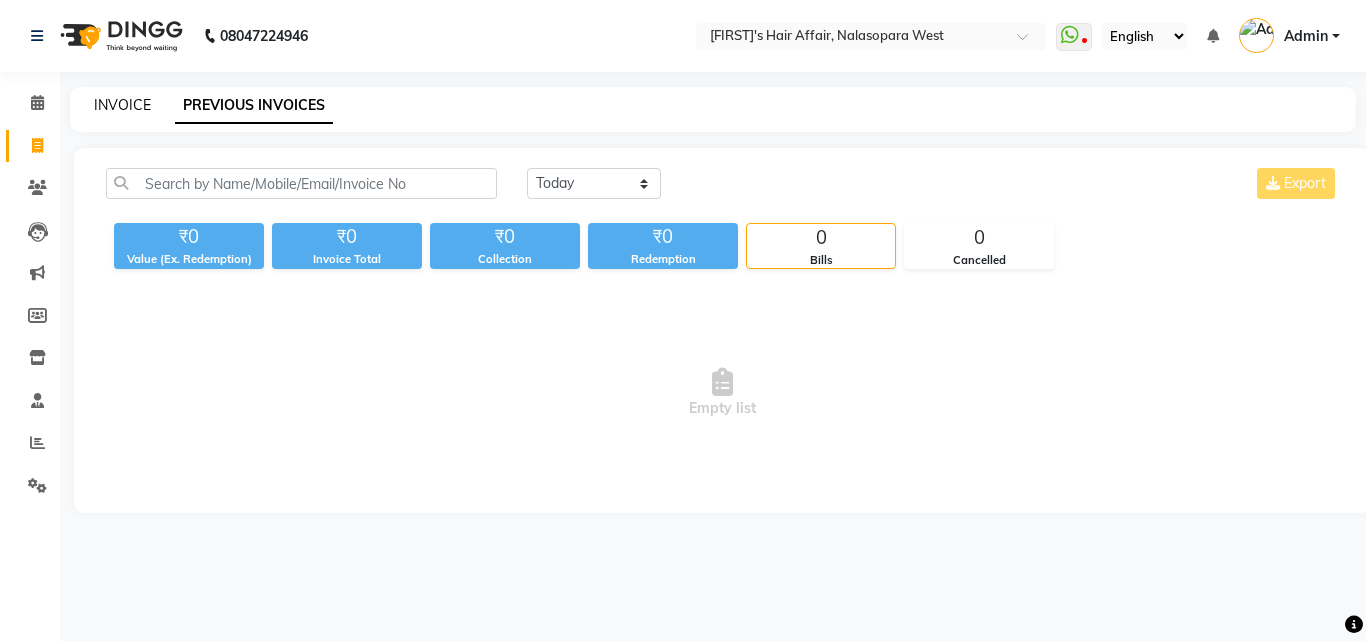 select on "6172" 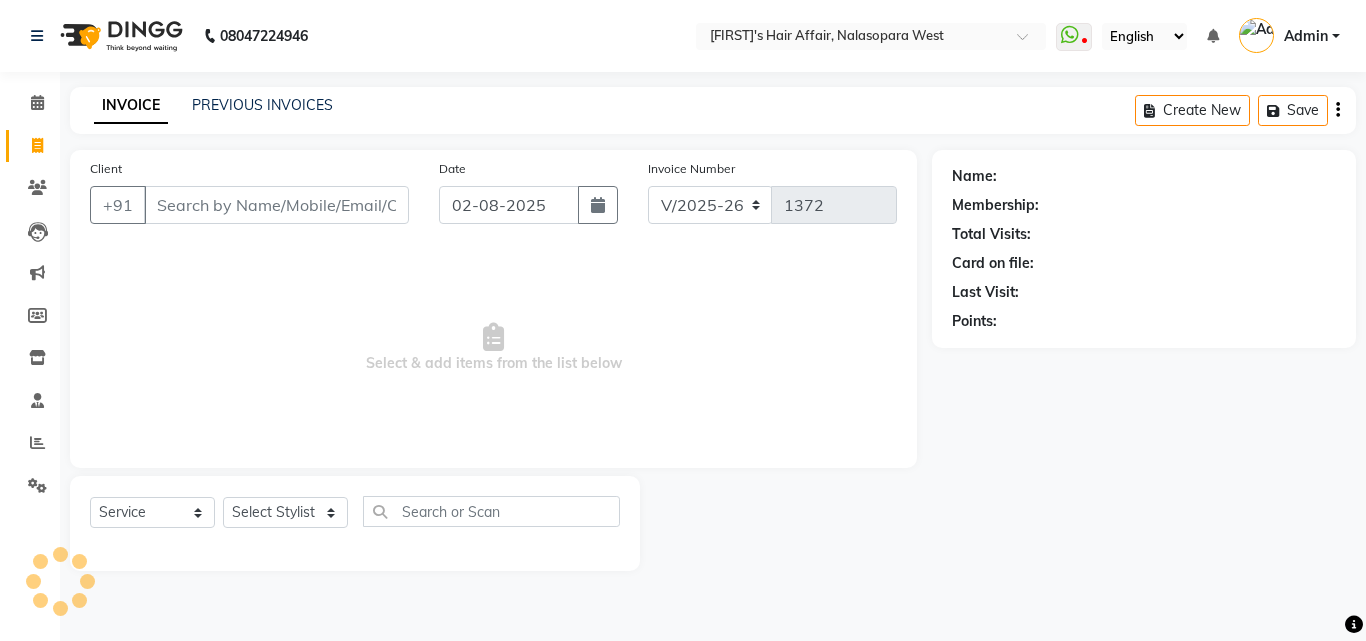 drag, startPoint x: 309, startPoint y: 482, endPoint x: 306, endPoint y: 510, distance: 28.160255 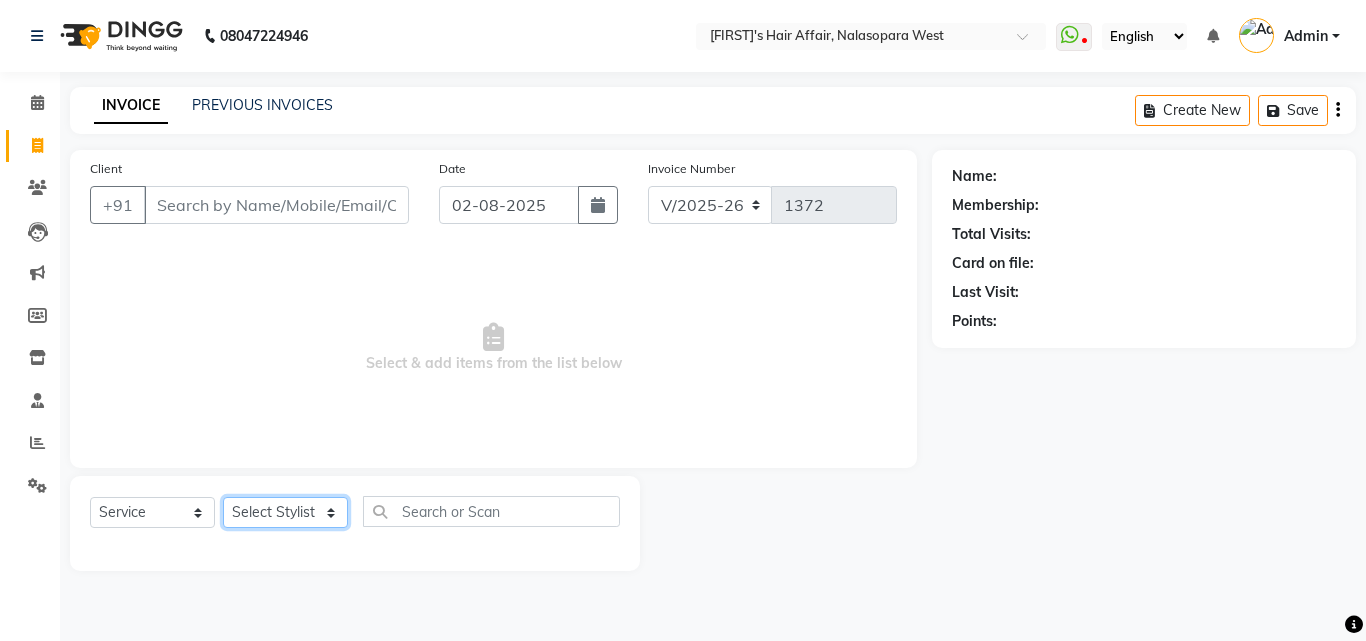 click on "Select Stylist" 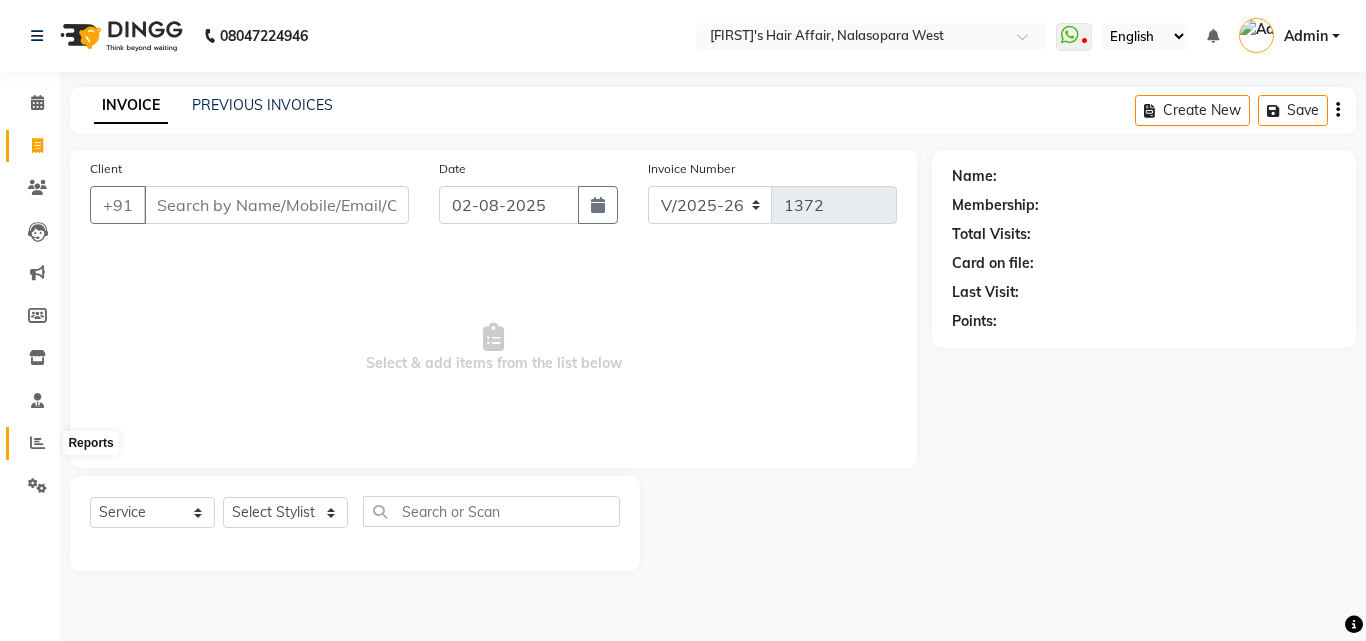 click 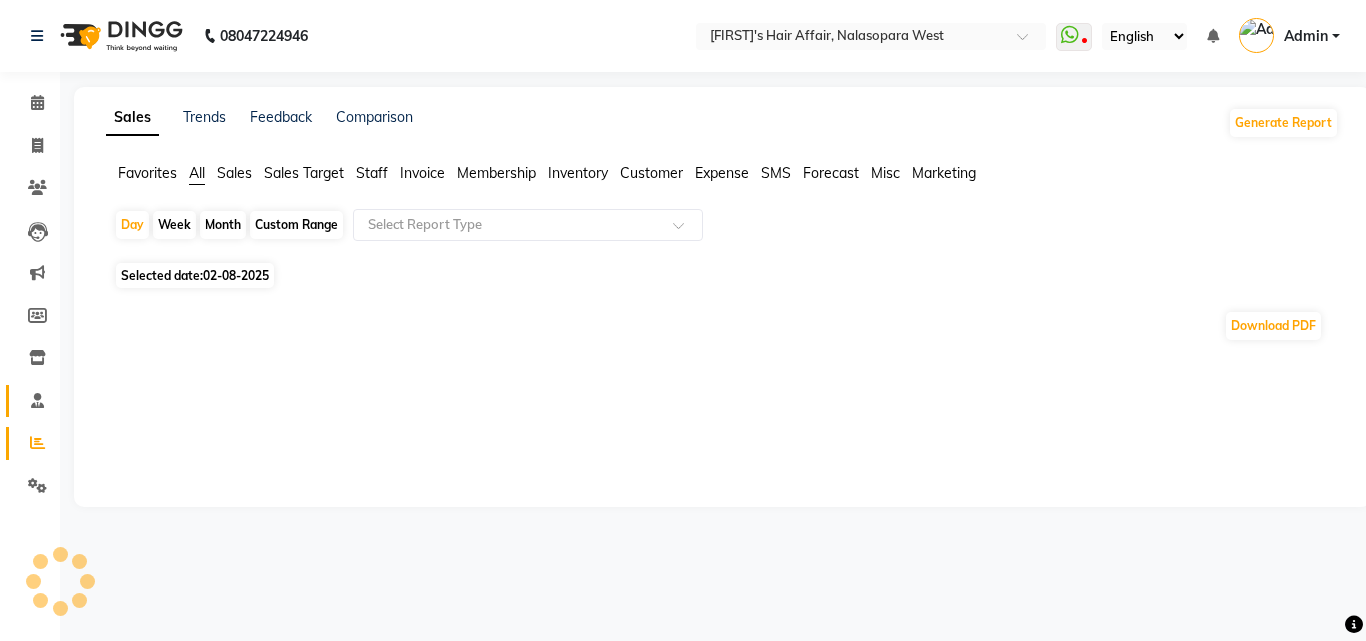 click on "Staff" 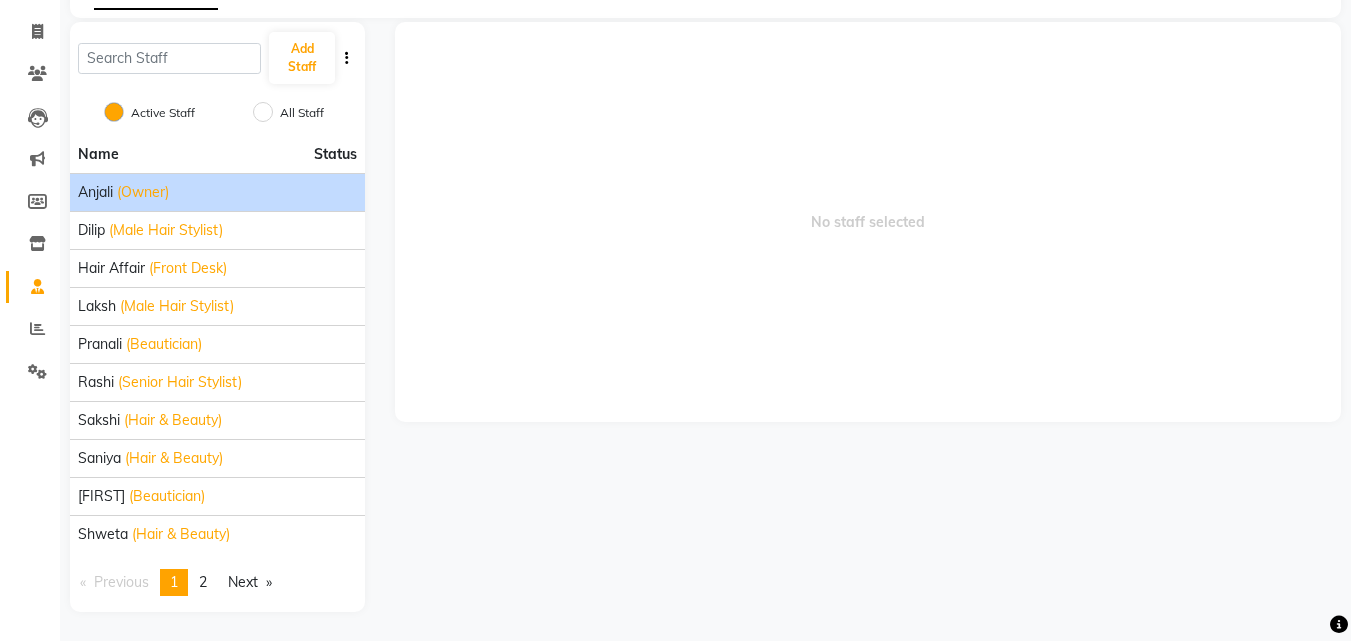 scroll, scrollTop: 115, scrollLeft: 0, axis: vertical 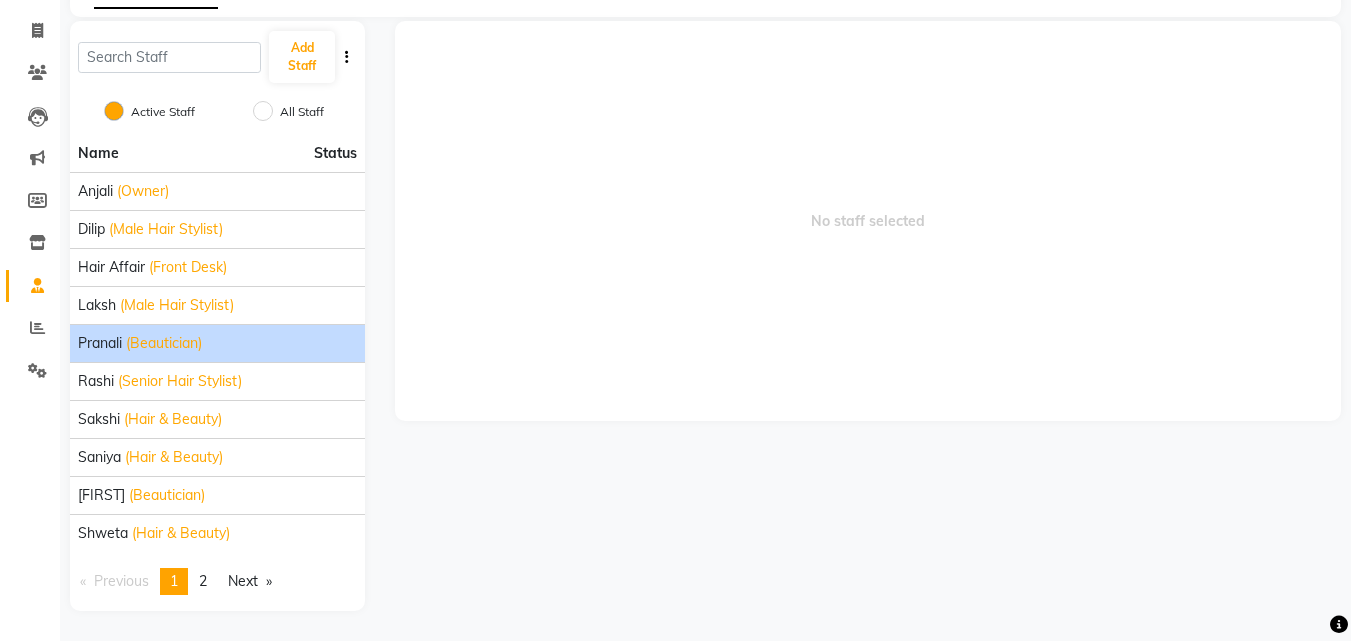 click on "[FIRST] (Beautician)" 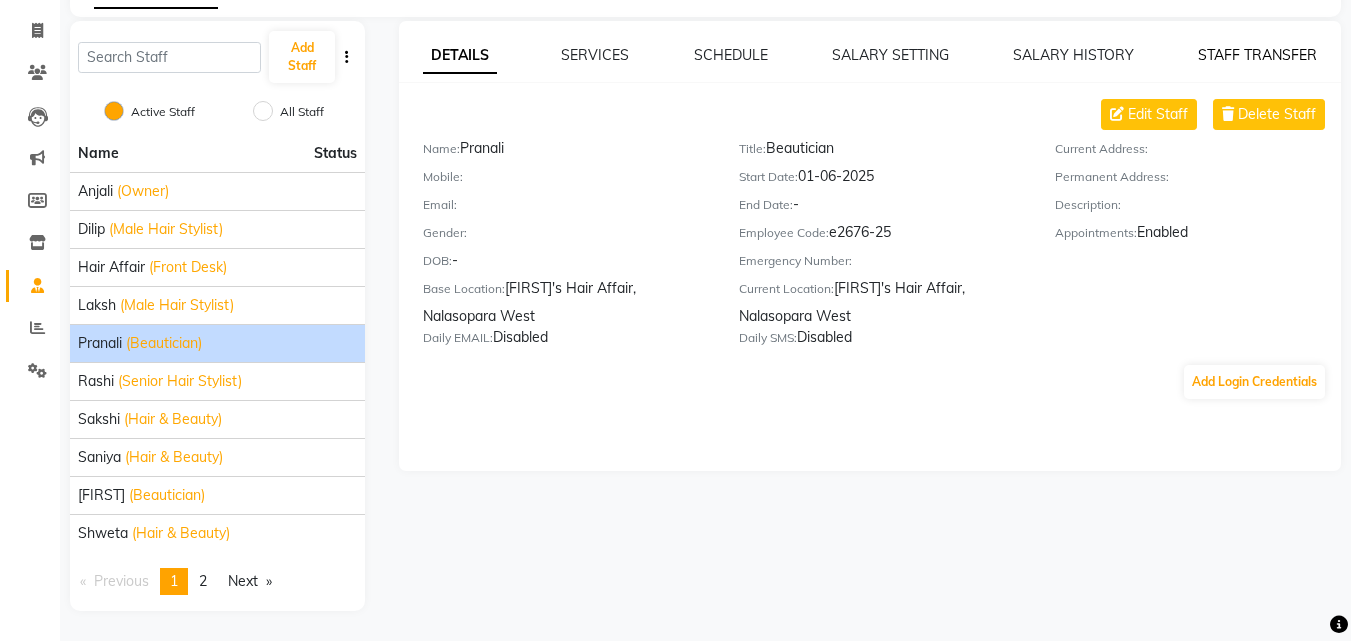 click on "STAFF TRANSFER" 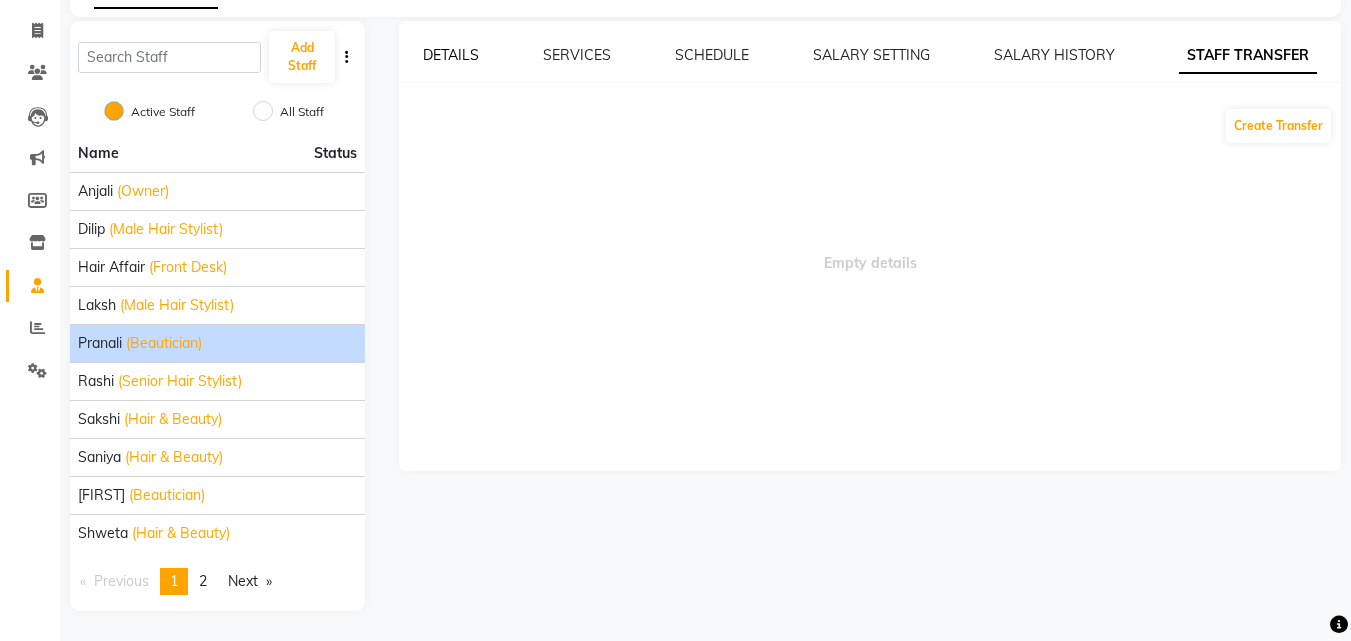 click on "DETAILS" 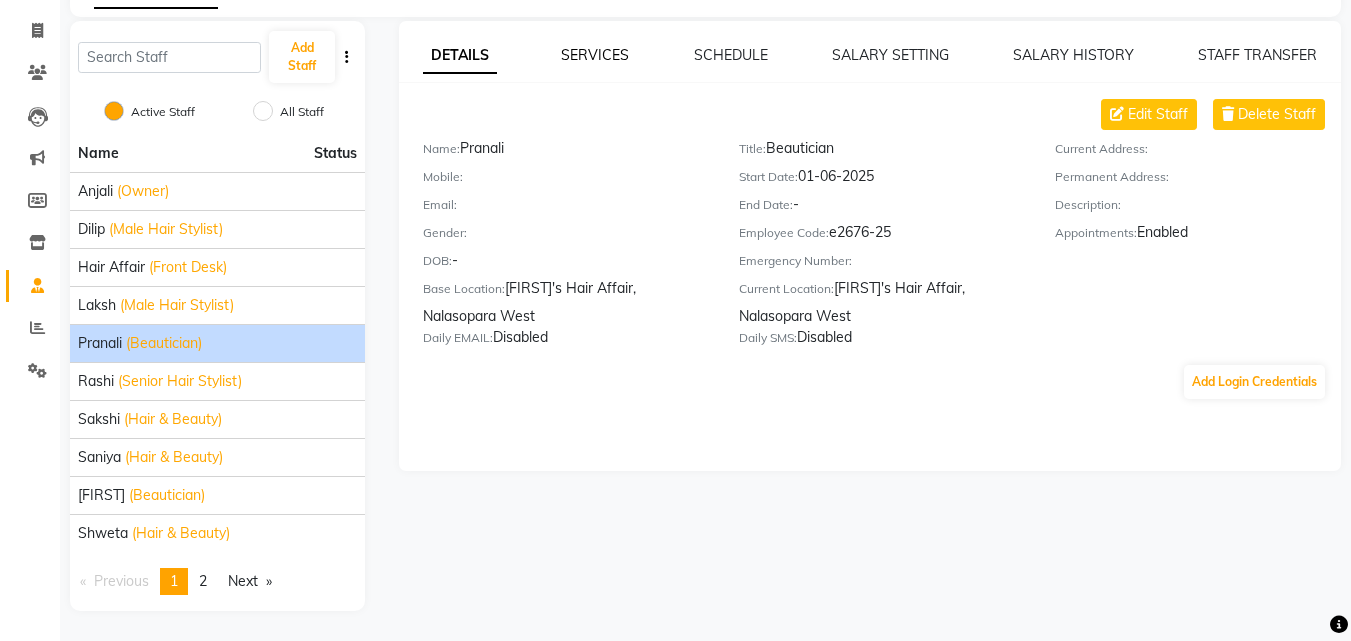 click on "SERVICES" 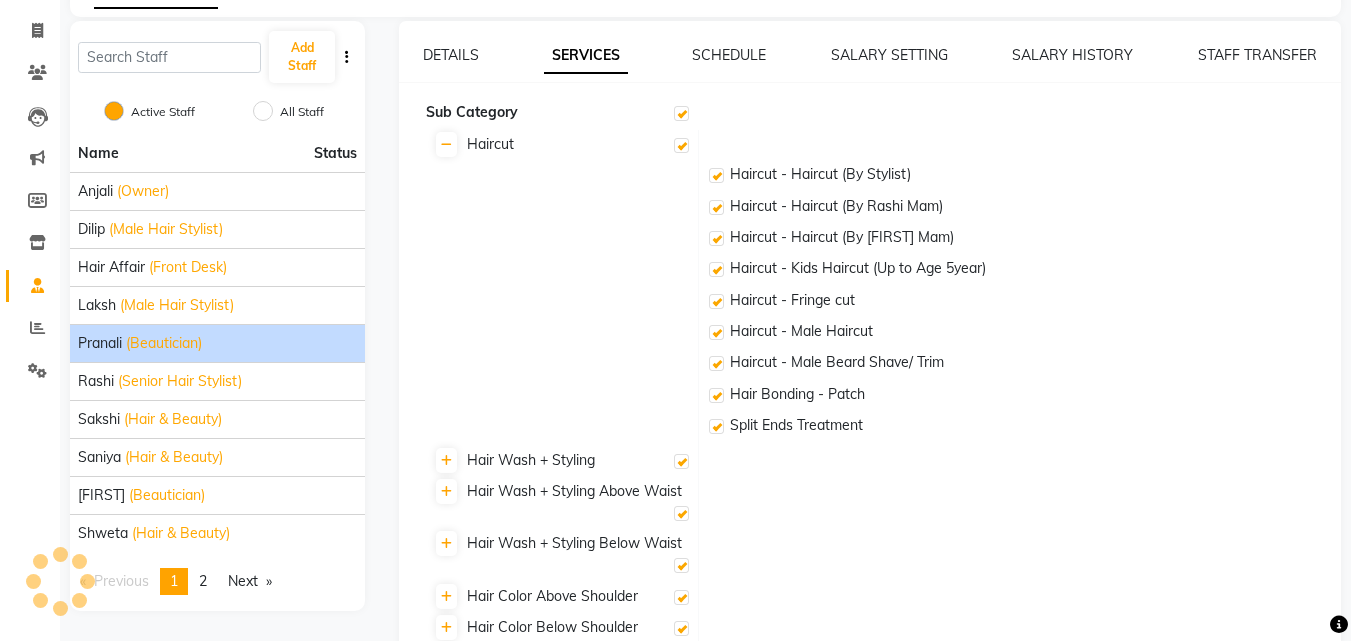 checkbox on "true" 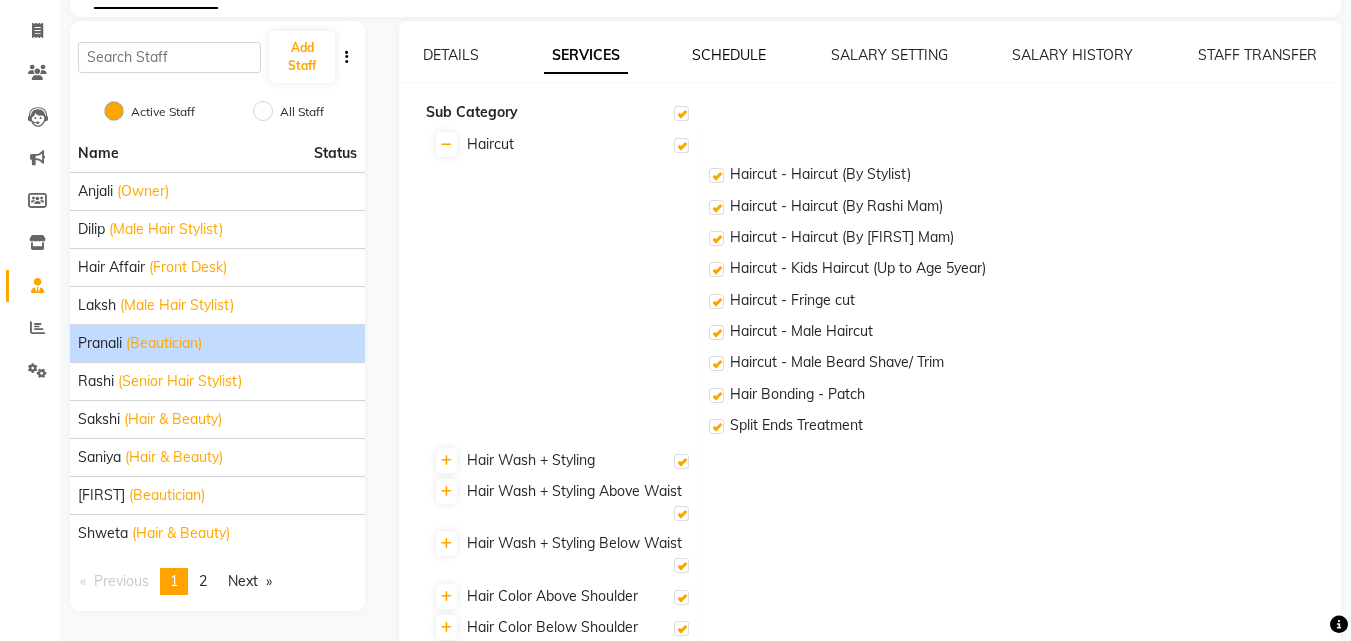 click on "SCHEDULE" 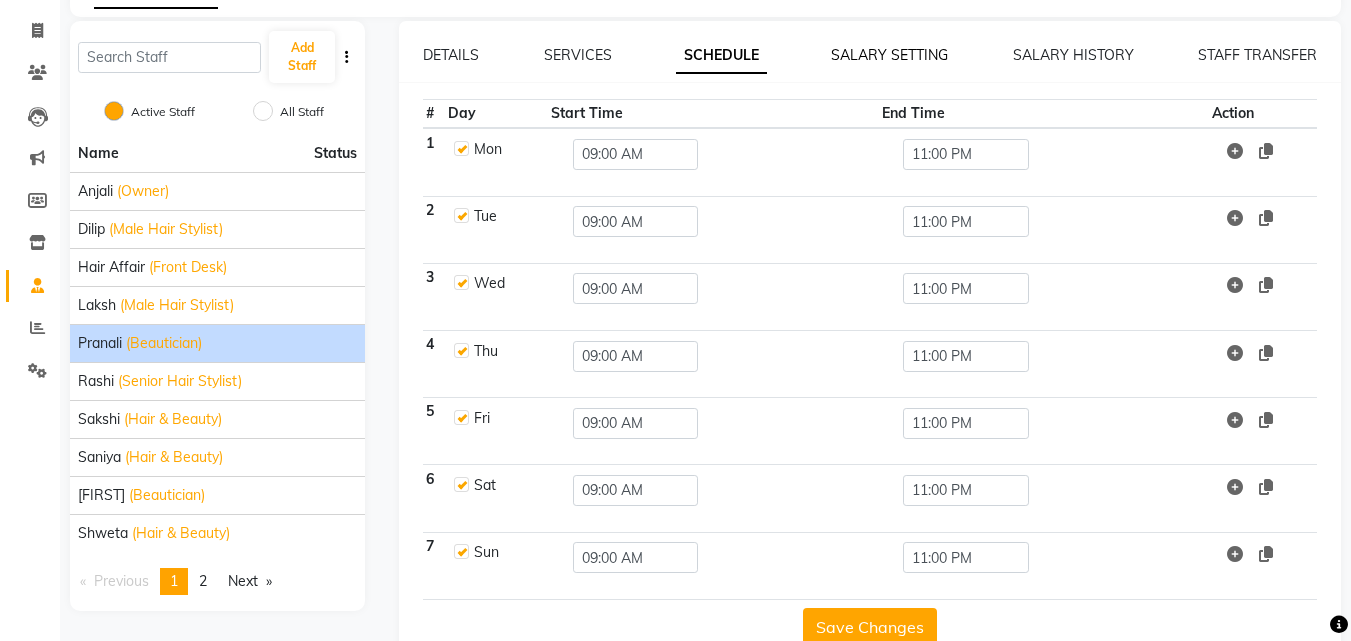 click on "SALARY SETTING" 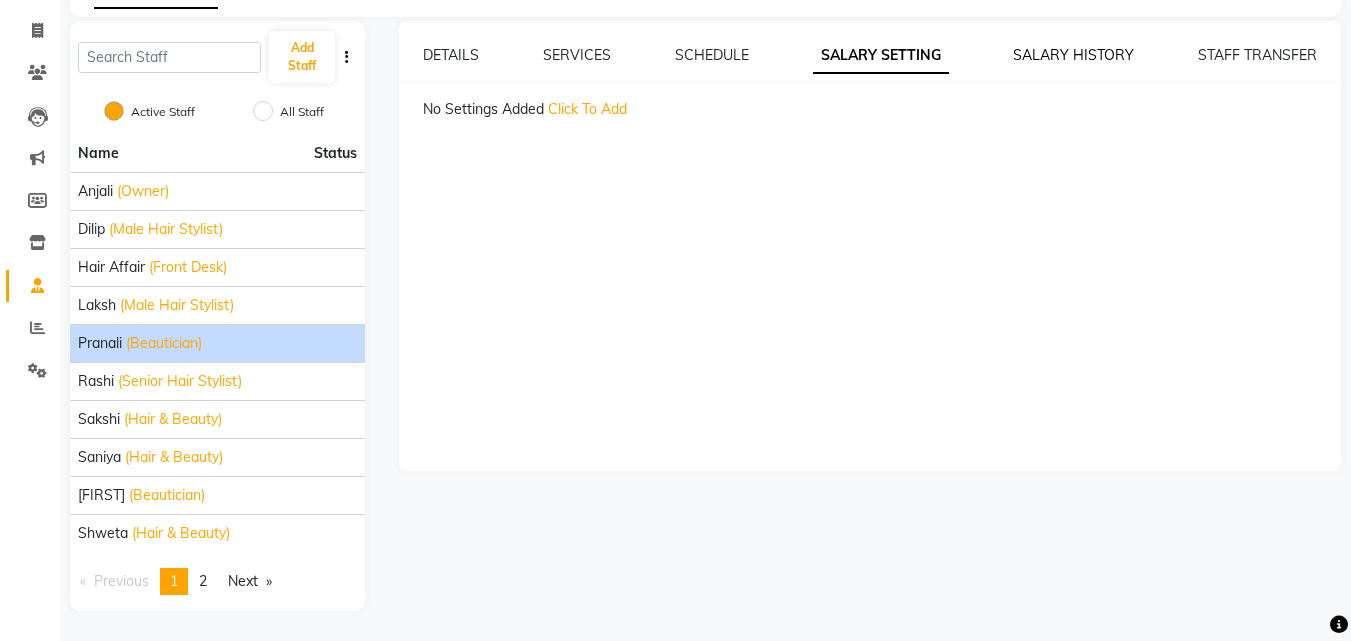 click on "SALARY HISTORY" 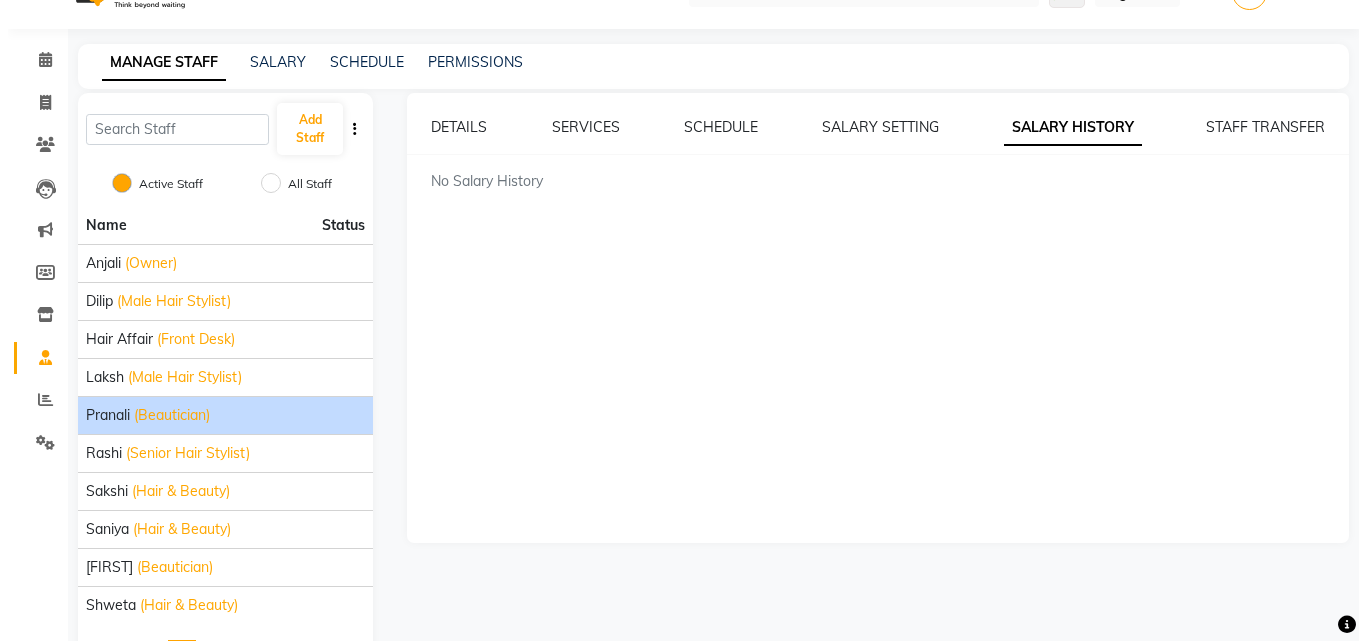 scroll, scrollTop: 0, scrollLeft: 0, axis: both 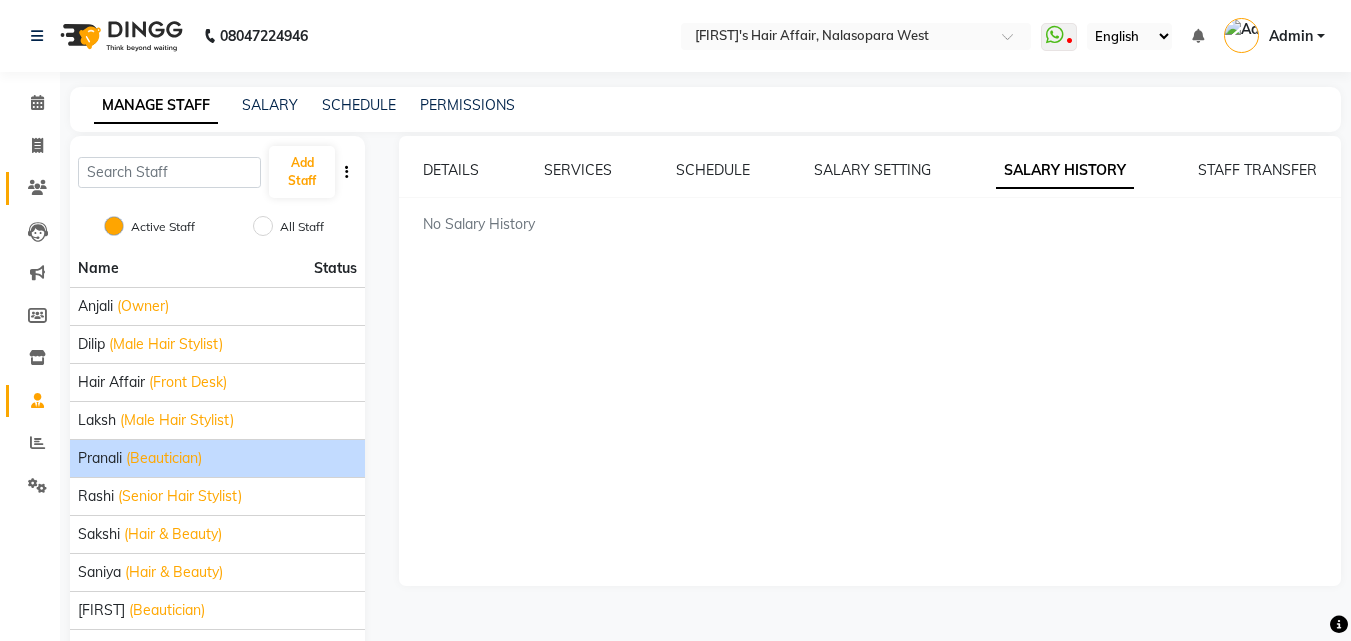 click on "Clients" 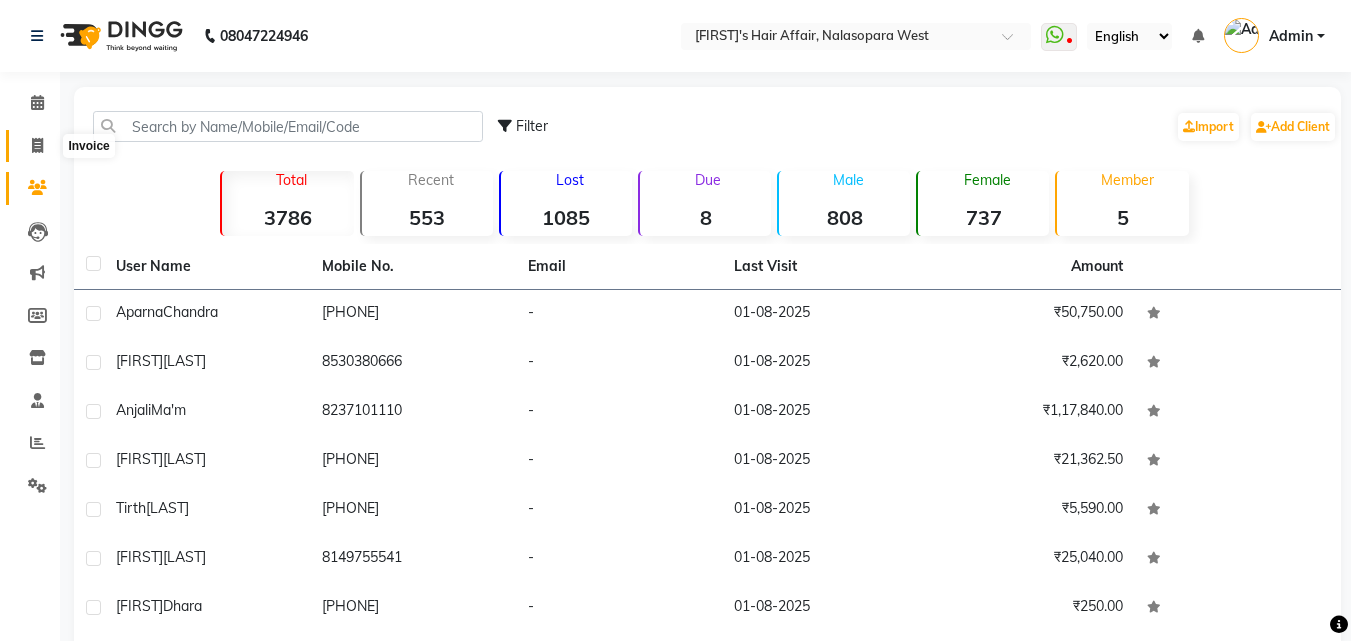 click 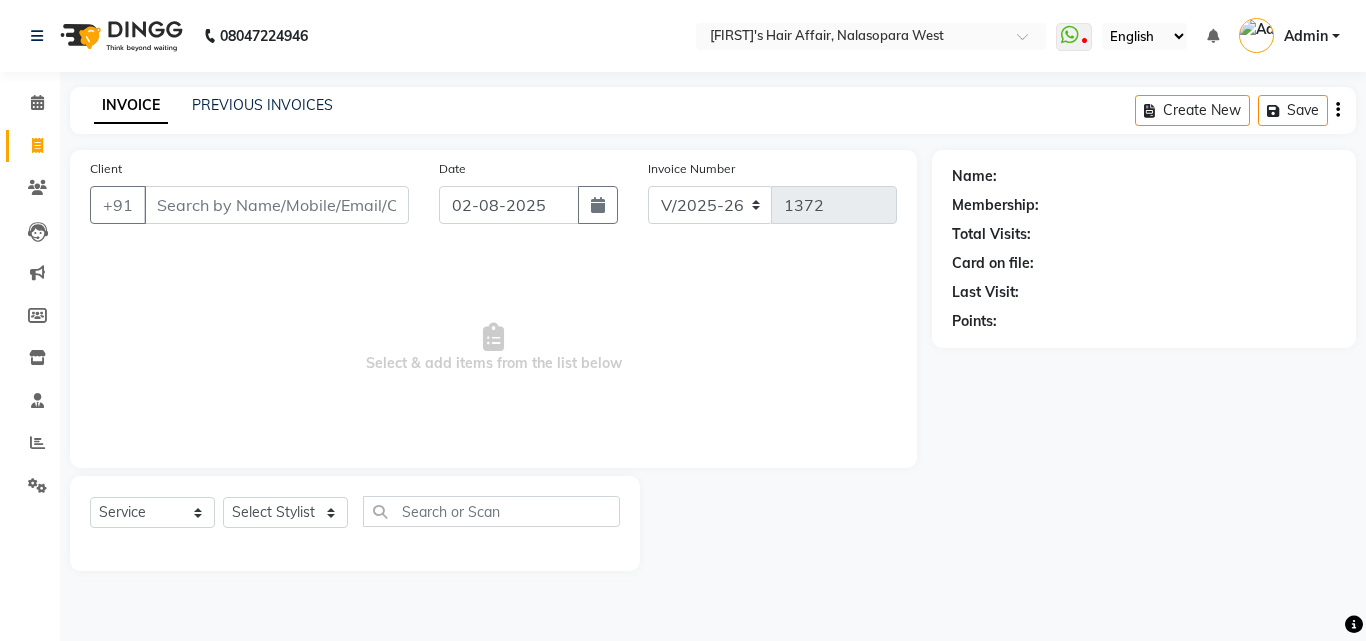 drag, startPoint x: 21, startPoint y: 137, endPoint x: 277, endPoint y: 91, distance: 260.09998 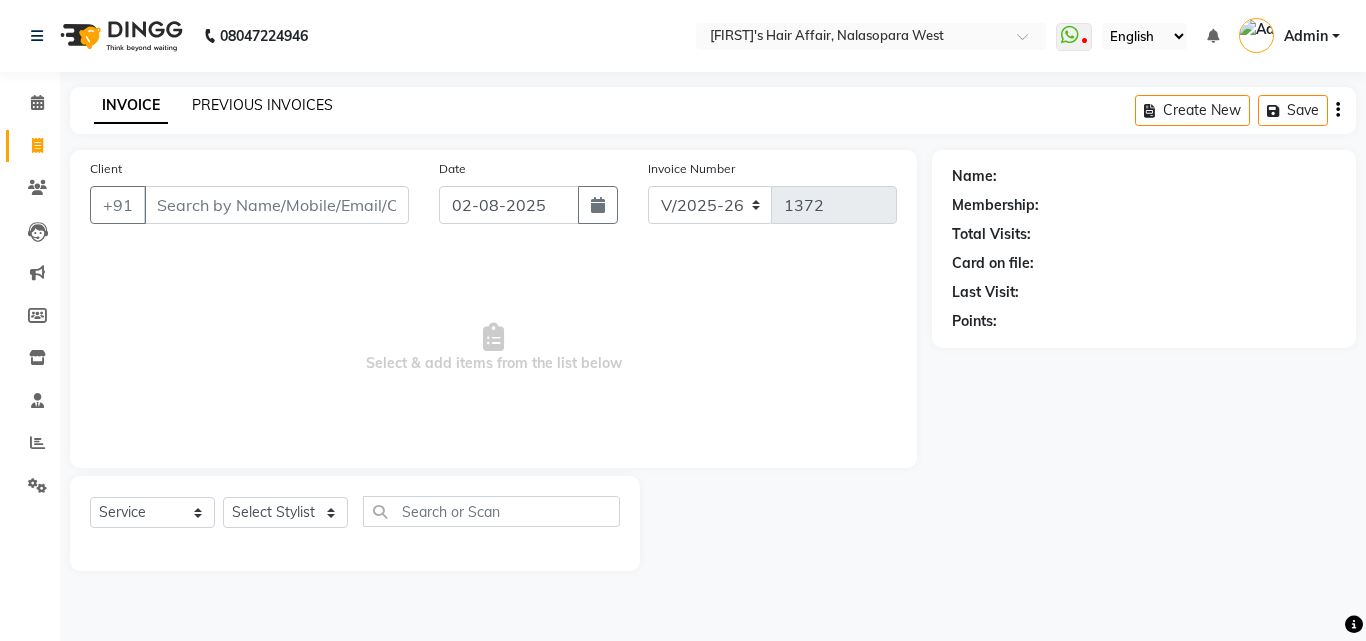 click on "PREVIOUS INVOICES" 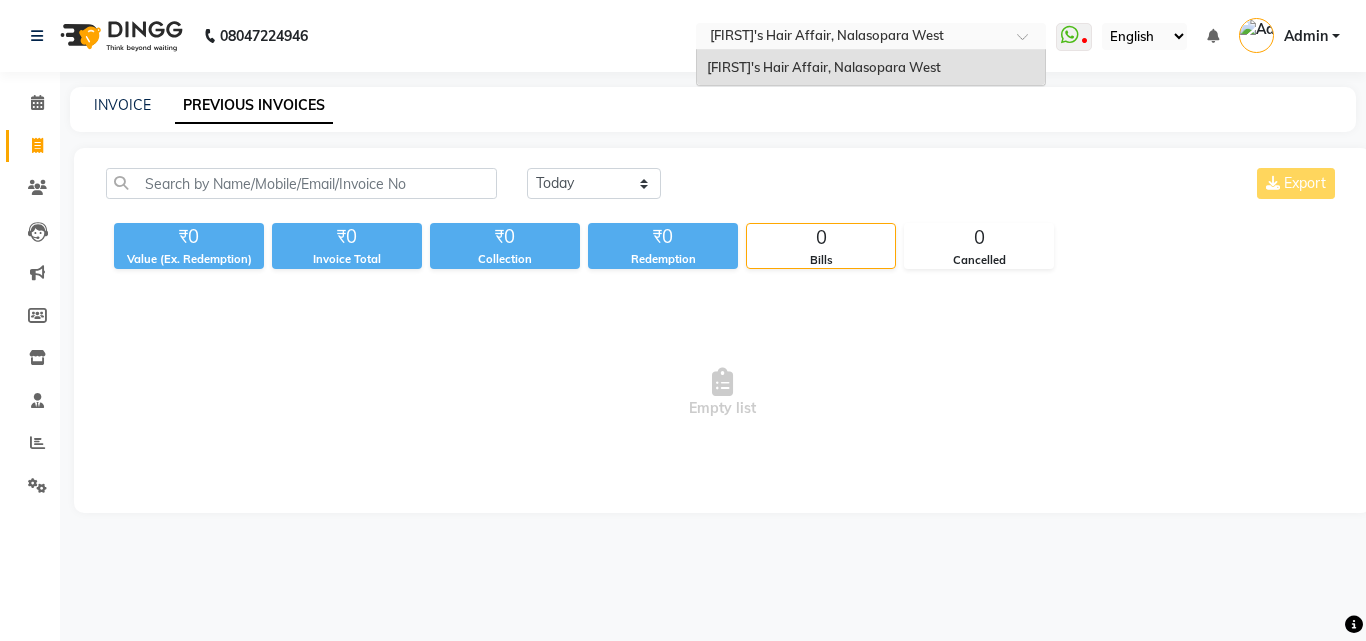 drag, startPoint x: 810, startPoint y: 34, endPoint x: 884, endPoint y: 301, distance: 277.06497 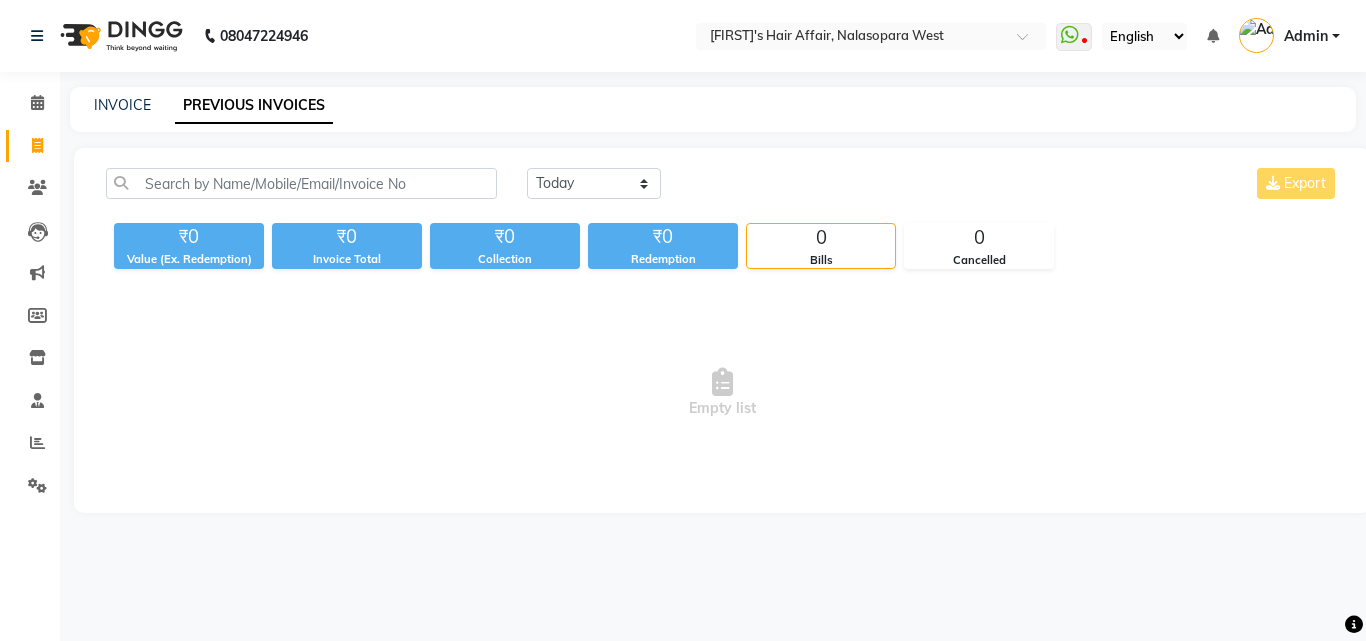 drag, startPoint x: 885, startPoint y: 331, endPoint x: 895, endPoint y: 345, distance: 17.20465 